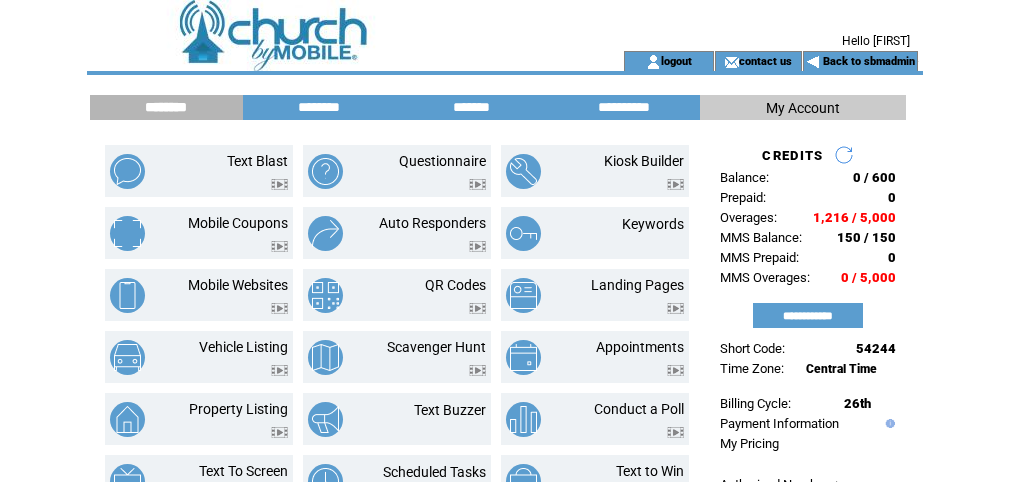 scroll, scrollTop: 0, scrollLeft: 0, axis: both 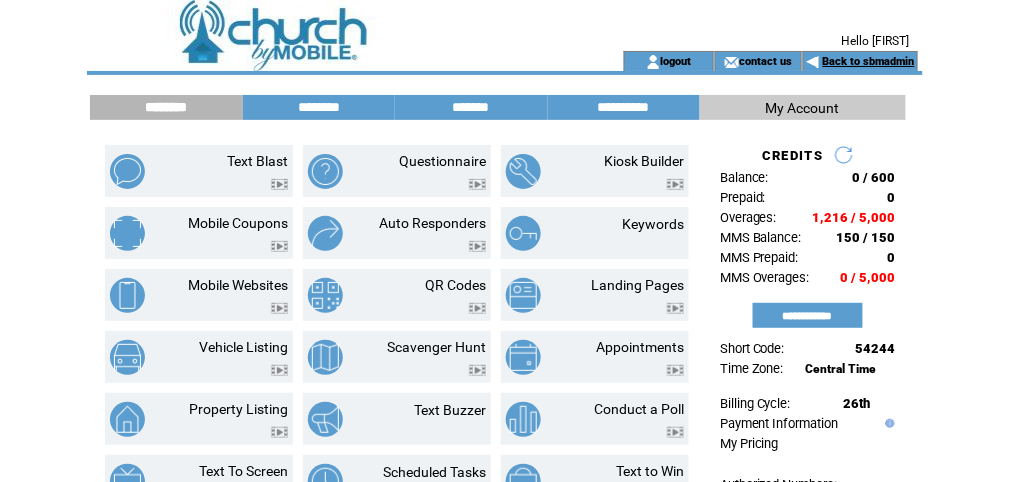 click on "Back to sbmadmin" at bounding box center (869, 61) 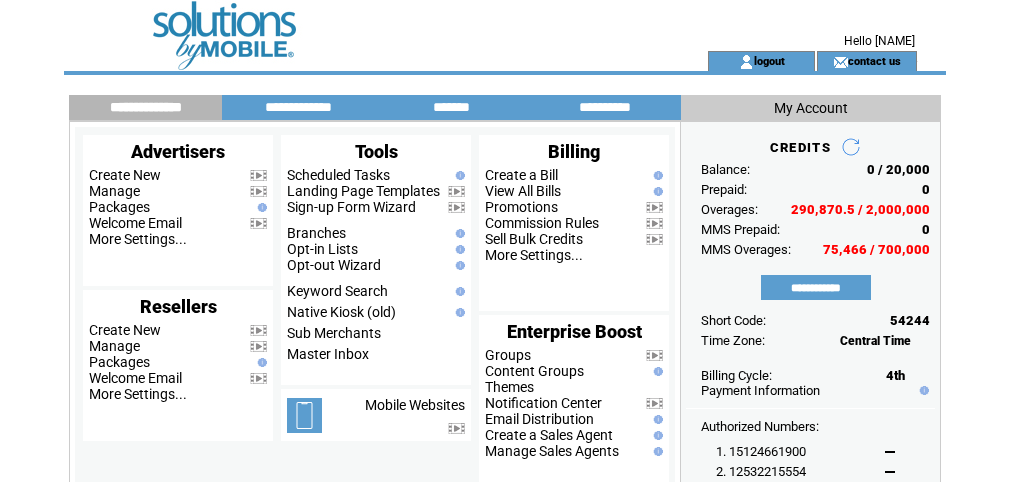 scroll, scrollTop: 0, scrollLeft: 0, axis: both 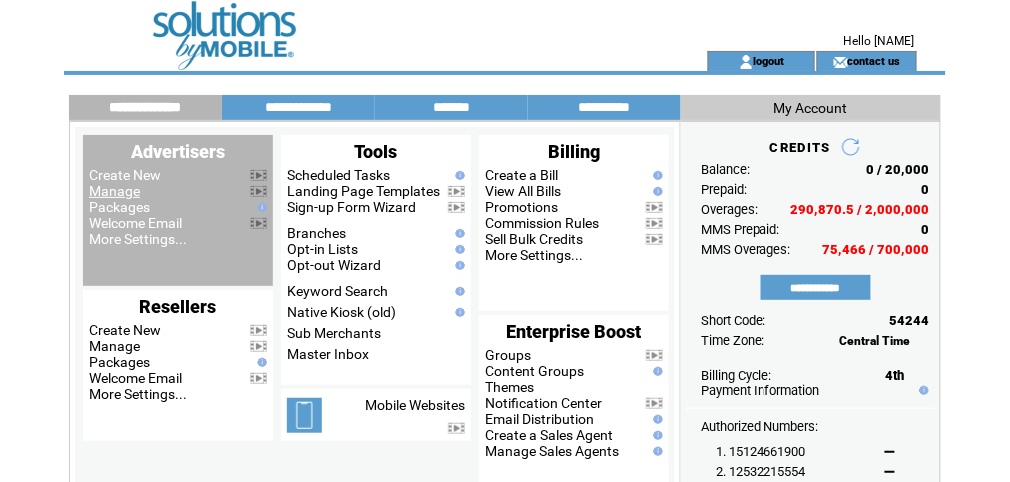 click on "Manage" at bounding box center [114, 191] 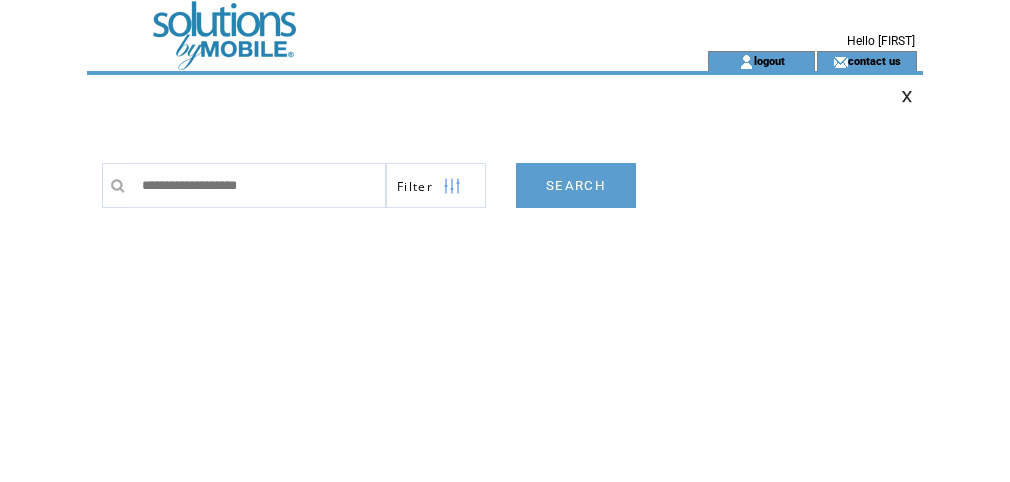 scroll, scrollTop: 0, scrollLeft: 0, axis: both 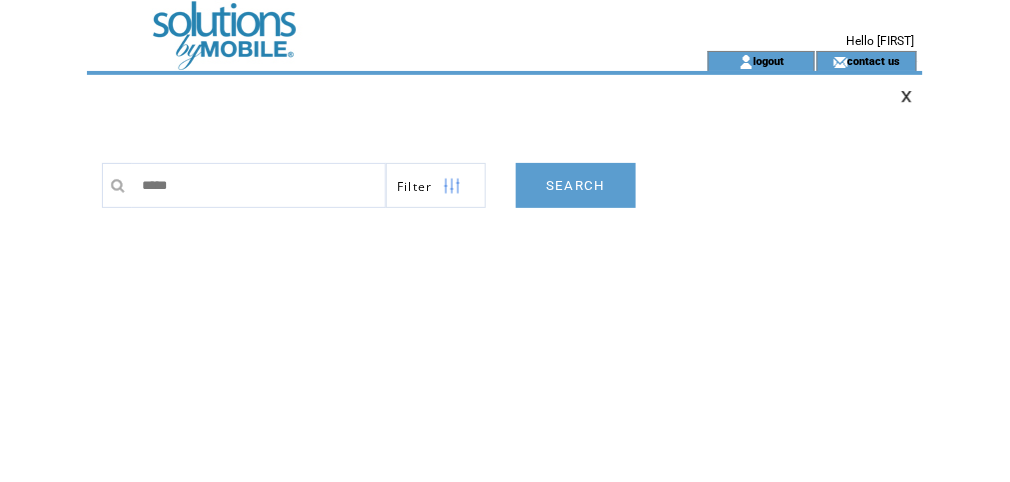 type on "******" 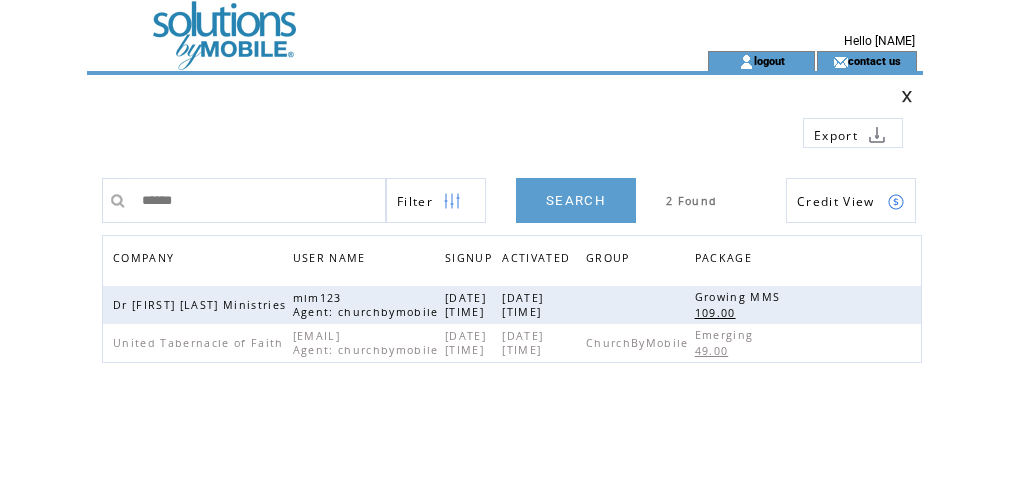 scroll, scrollTop: 0, scrollLeft: 0, axis: both 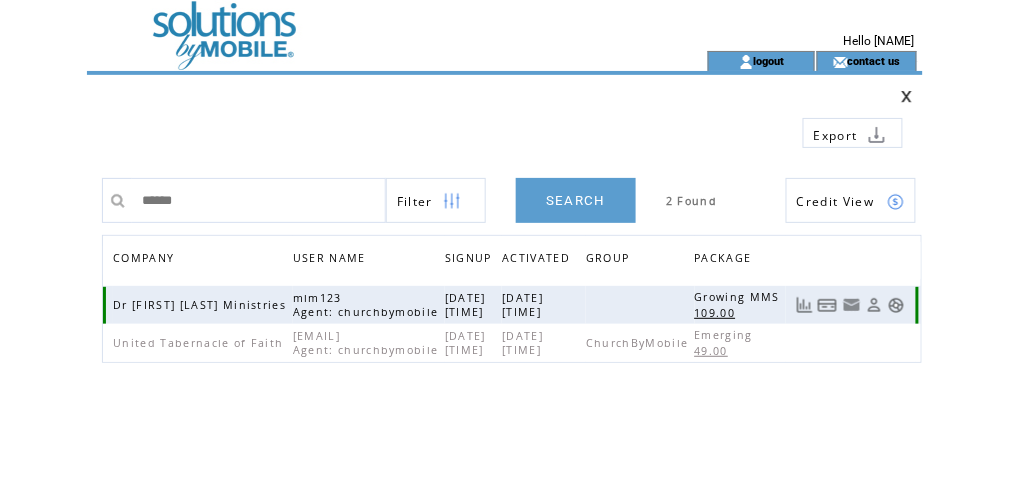 click at bounding box center (896, 305) 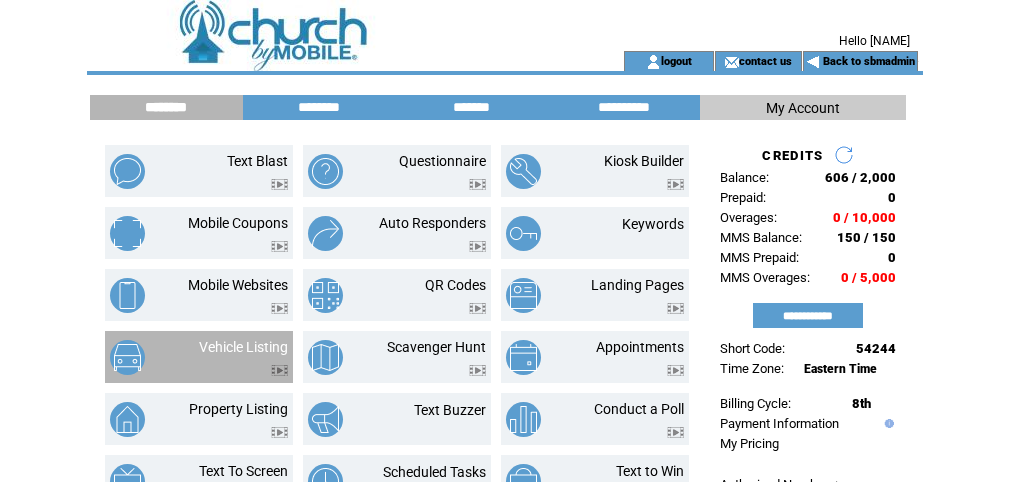 scroll, scrollTop: 0, scrollLeft: 0, axis: both 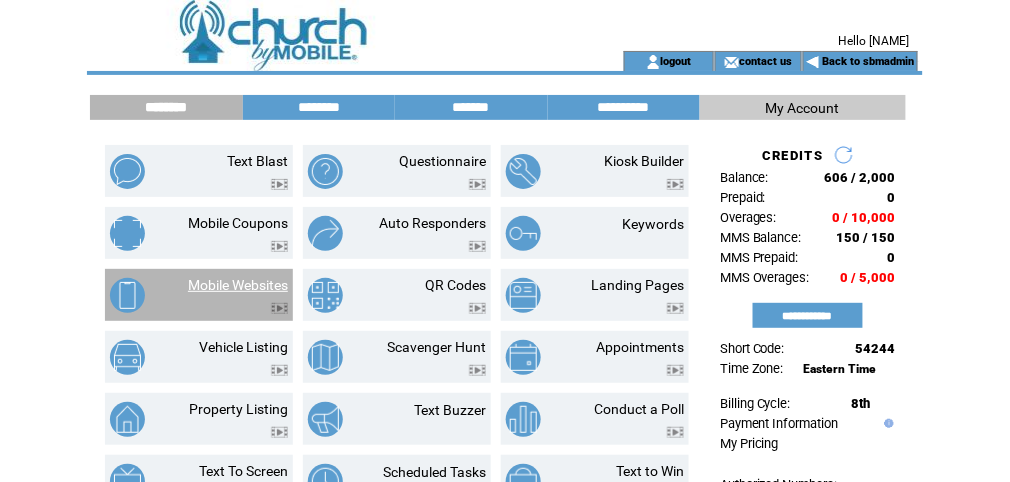 click on "Mobile Websites" at bounding box center [238, 285] 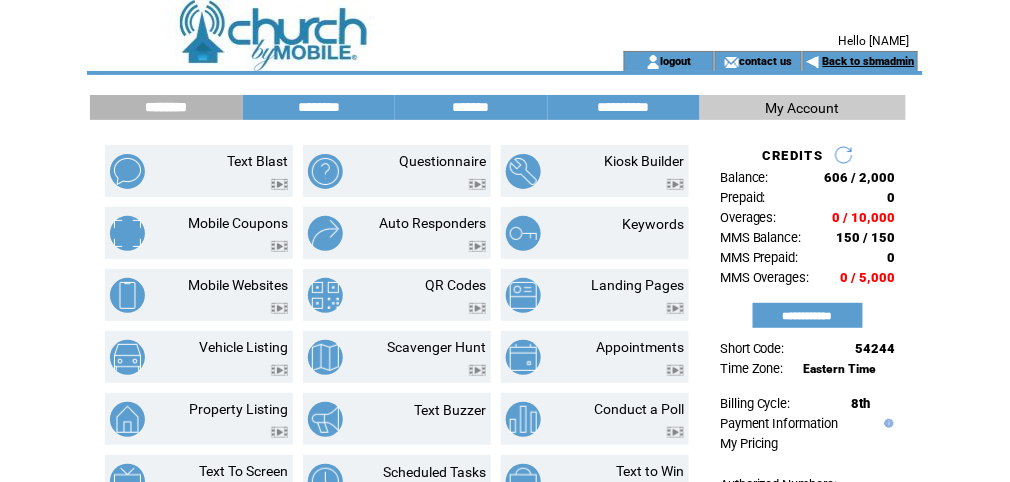 click on "Back to sbmadmin" at bounding box center (869, 61) 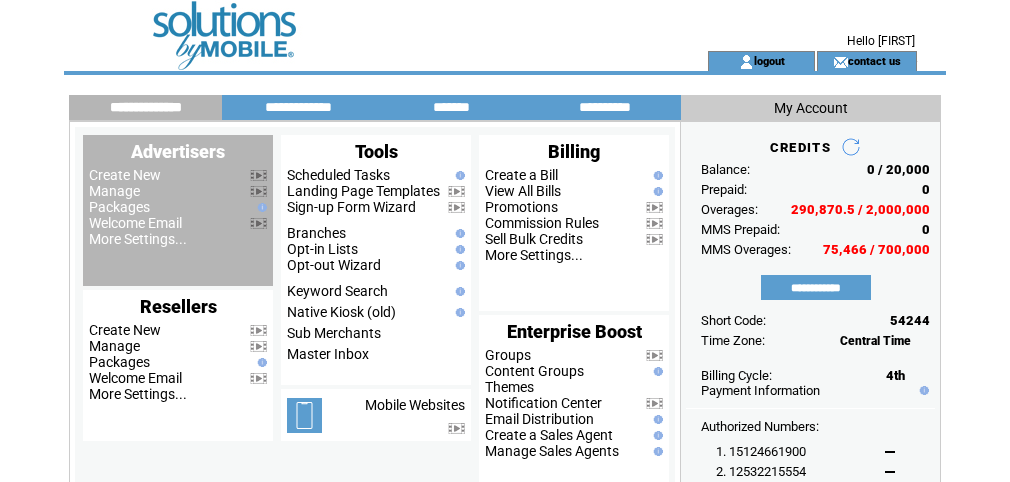 scroll, scrollTop: 0, scrollLeft: 0, axis: both 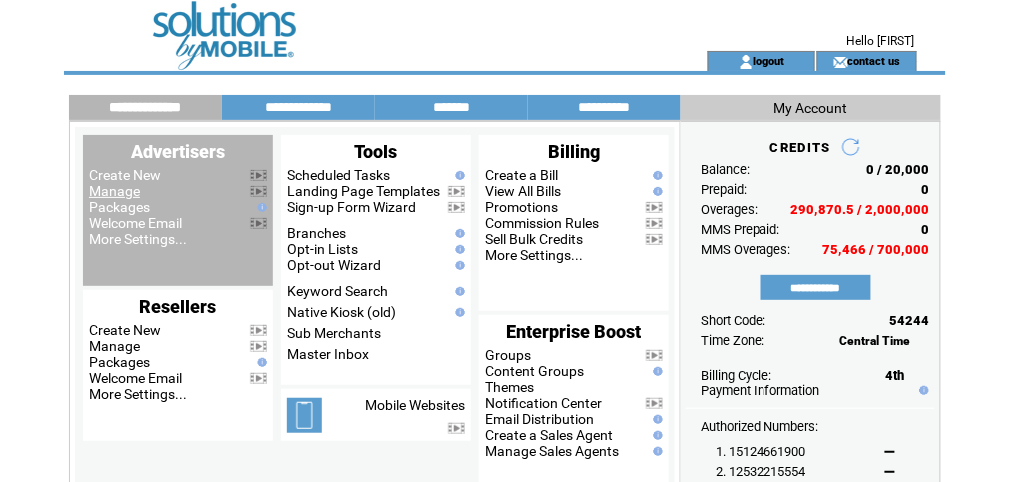 click on "Manage" at bounding box center [114, 191] 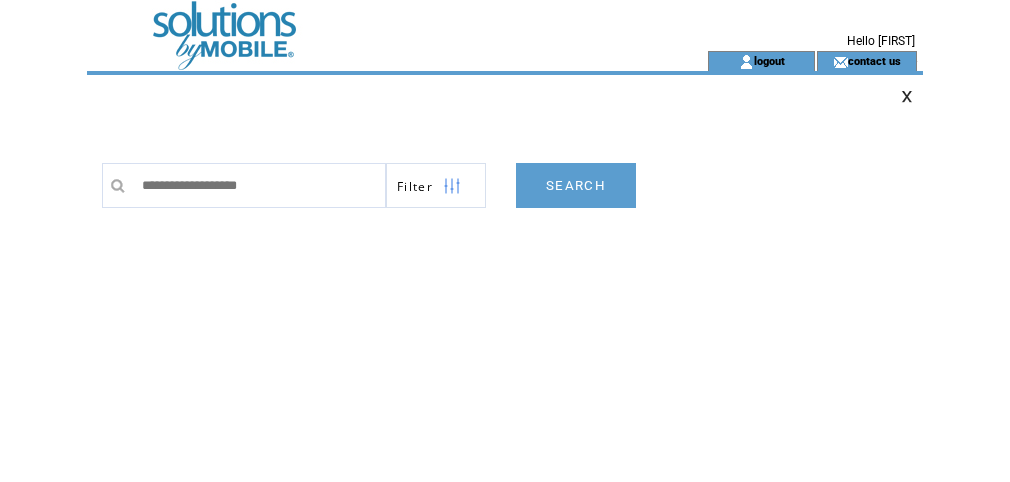scroll, scrollTop: 0, scrollLeft: 0, axis: both 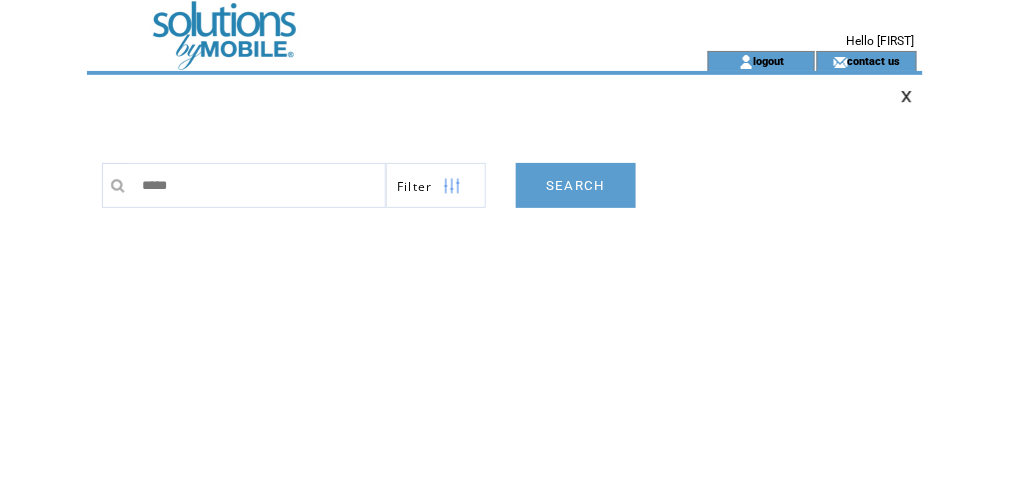 type on "******" 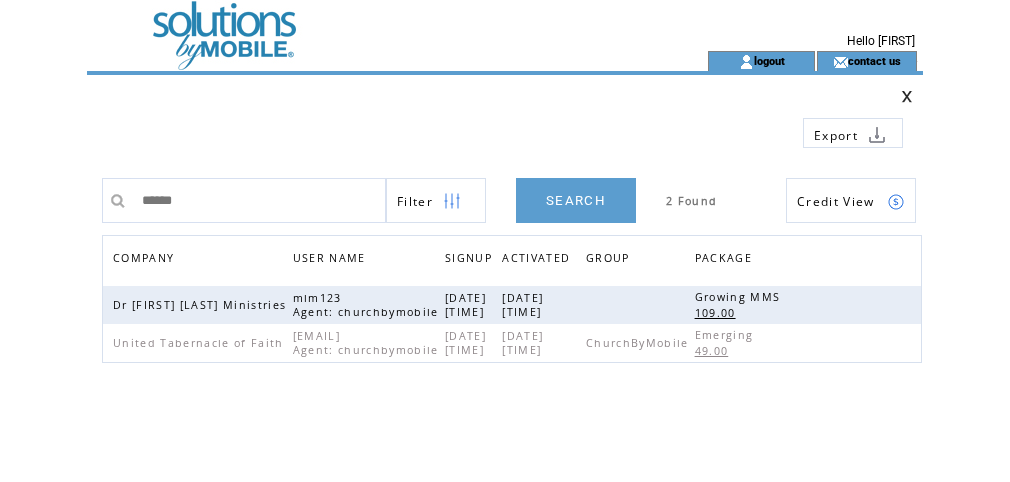 scroll, scrollTop: 0, scrollLeft: 0, axis: both 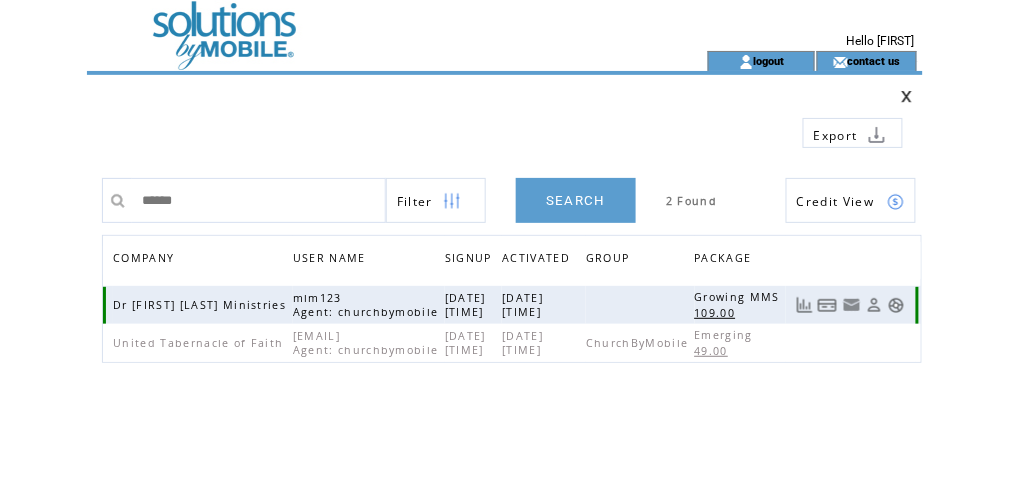 click at bounding box center [896, 305] 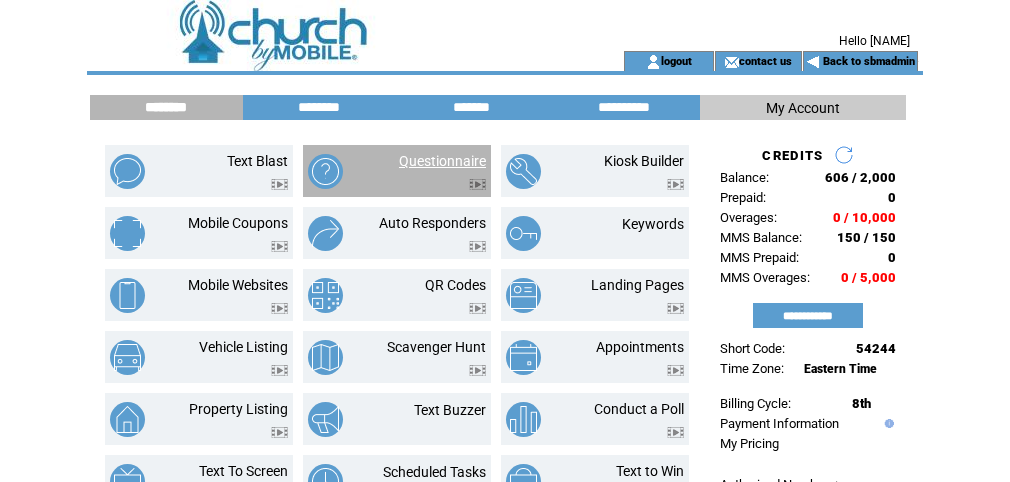 scroll, scrollTop: 0, scrollLeft: 0, axis: both 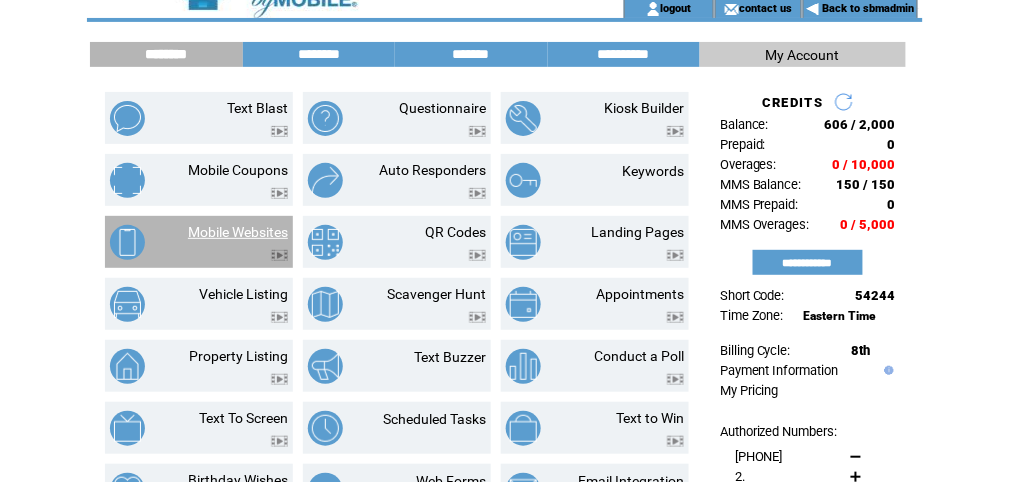 click on "Mobile Websites" at bounding box center (238, 232) 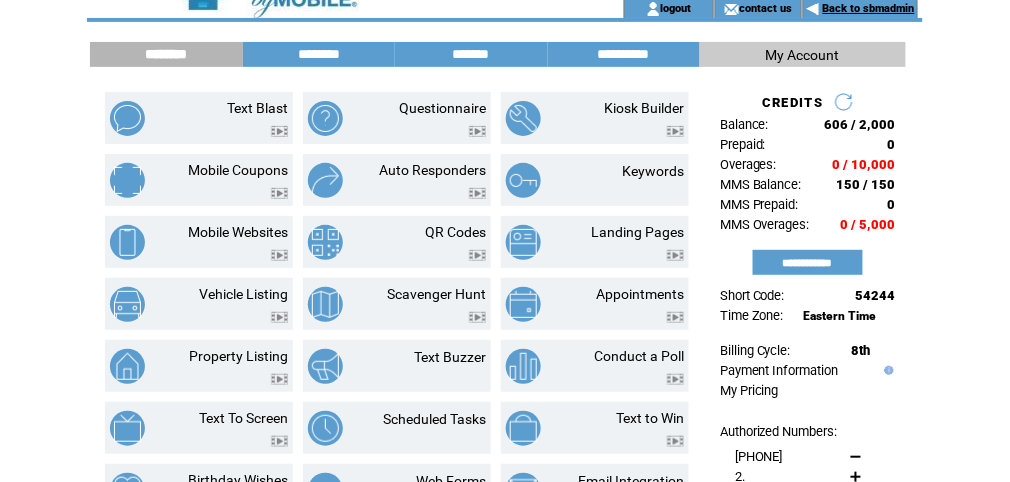 click on "Back to sbmadmin" at bounding box center [869, 8] 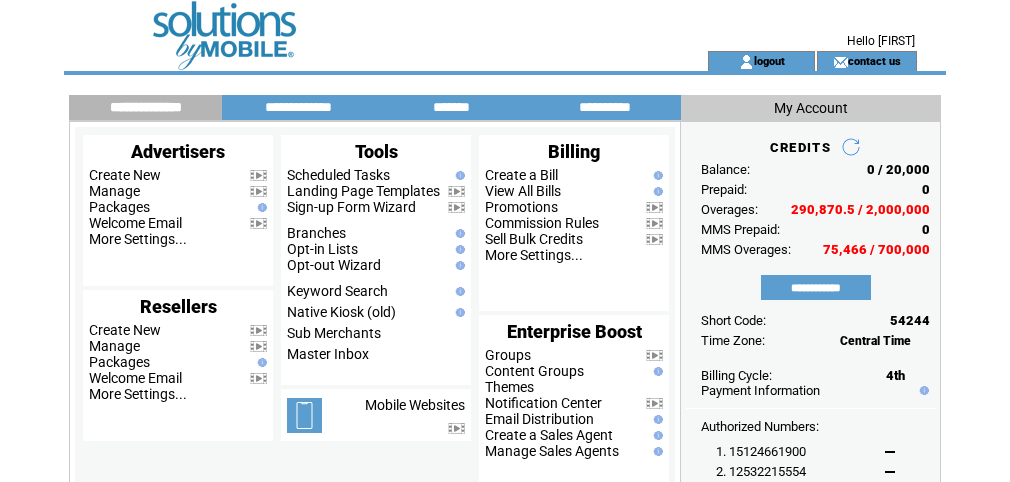 scroll, scrollTop: 0, scrollLeft: 0, axis: both 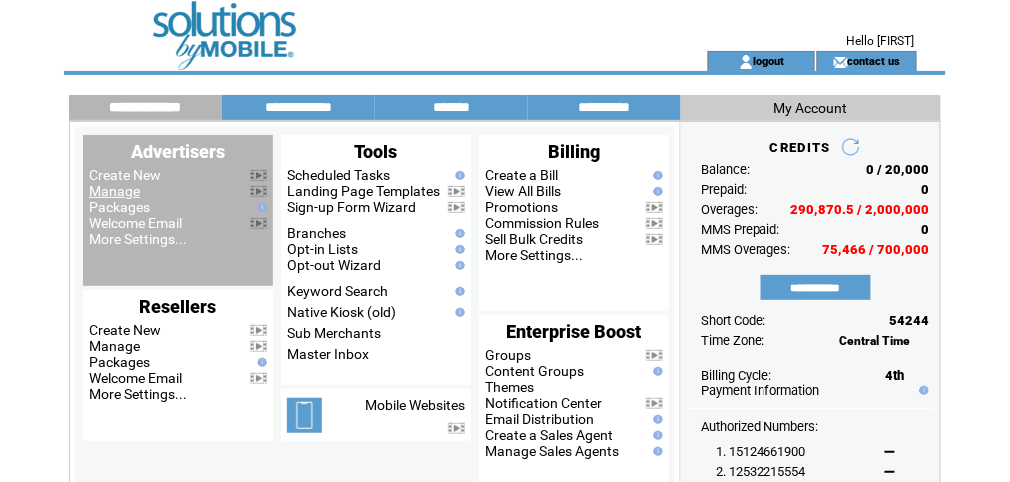 click on "Manage" at bounding box center (114, 191) 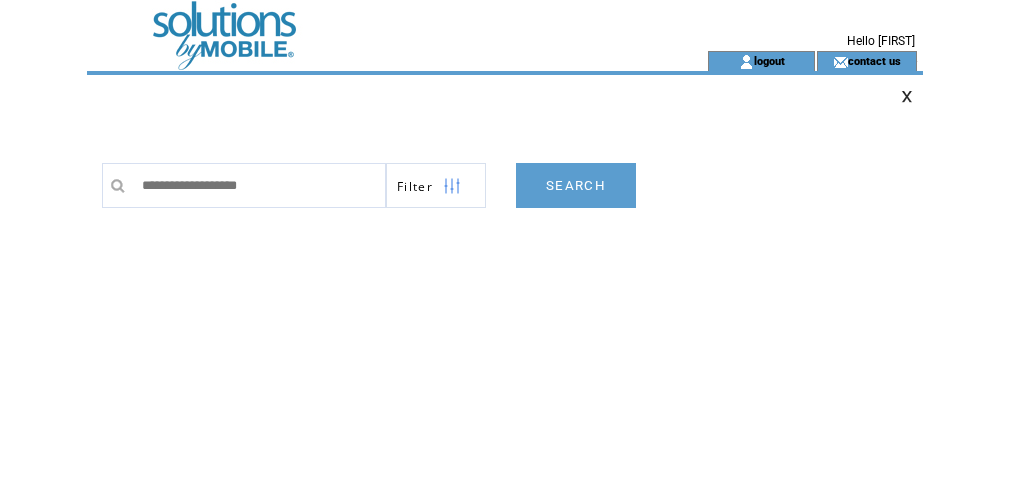 scroll, scrollTop: 0, scrollLeft: 0, axis: both 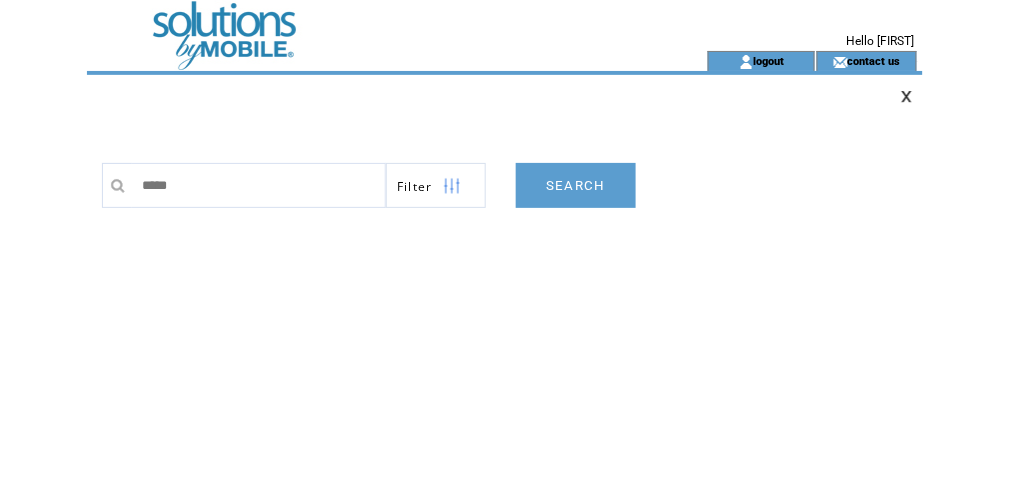 type on "******" 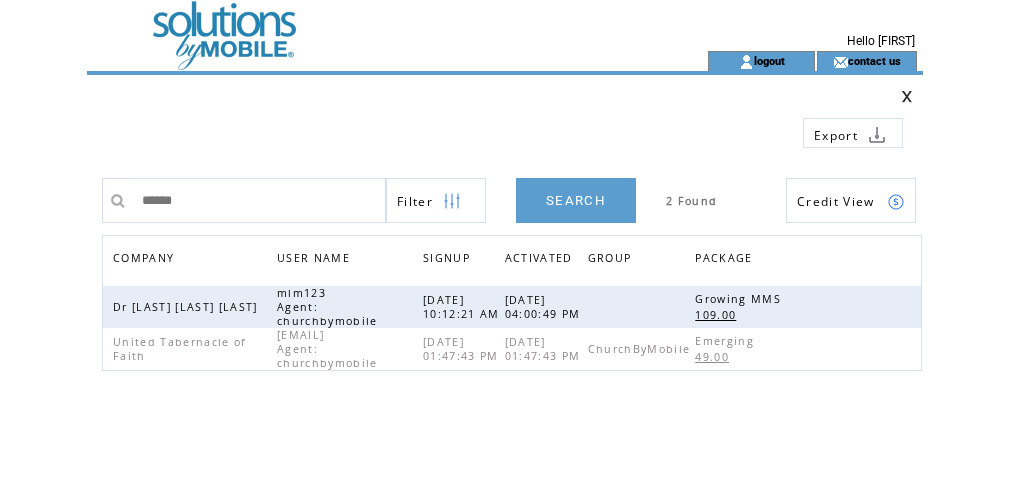scroll, scrollTop: 0, scrollLeft: 0, axis: both 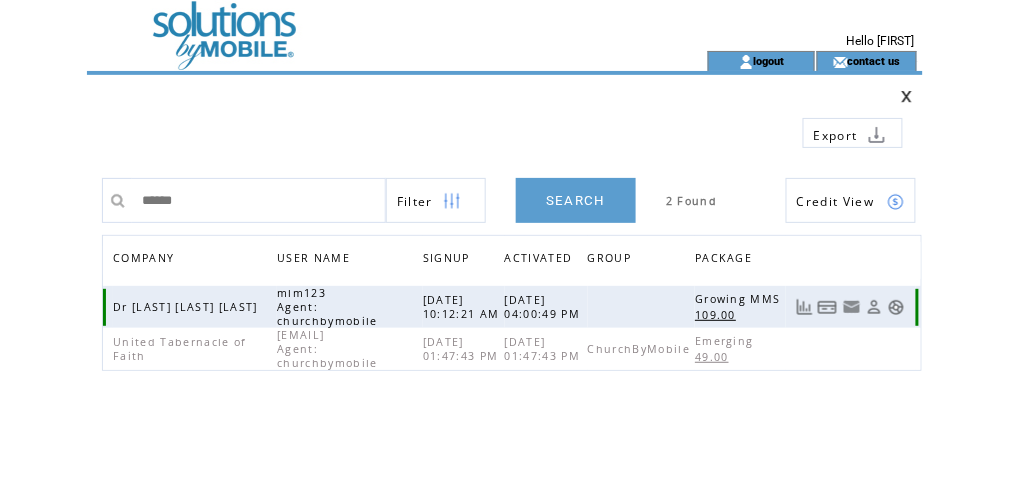 click at bounding box center (896, 307) 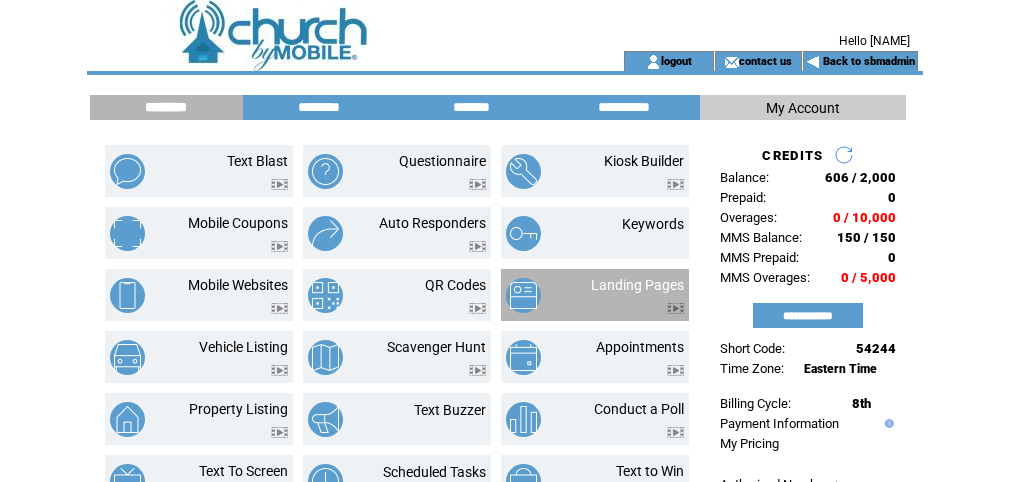scroll, scrollTop: 0, scrollLeft: 0, axis: both 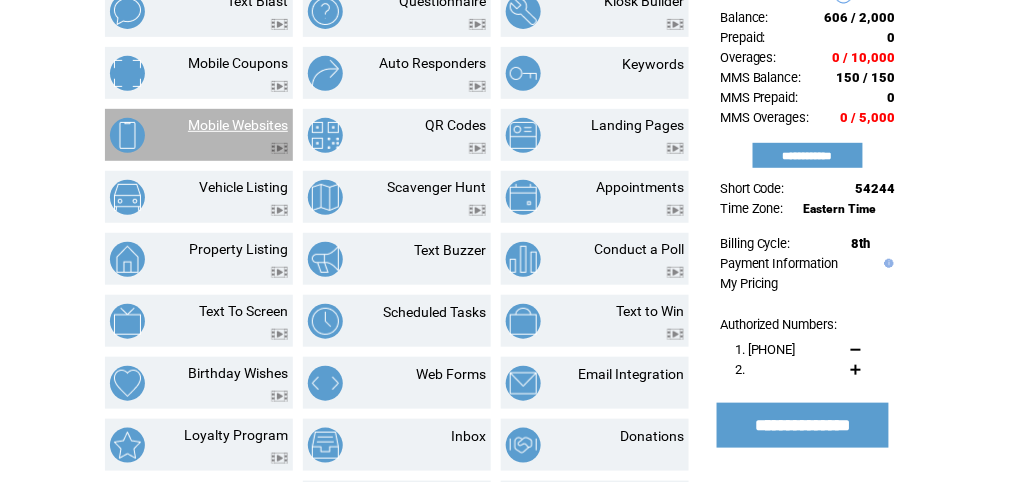 click on "Mobile Websites" at bounding box center [238, 125] 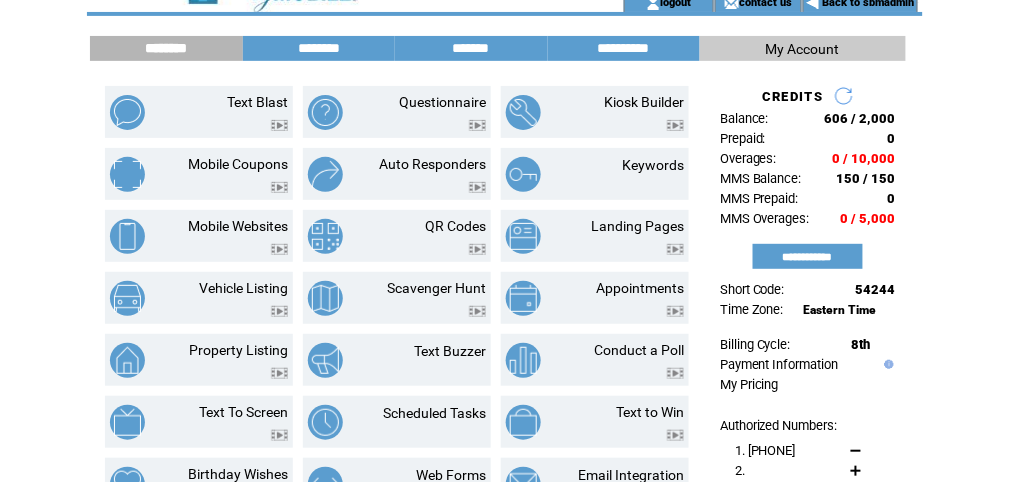 scroll, scrollTop: 0, scrollLeft: 0, axis: both 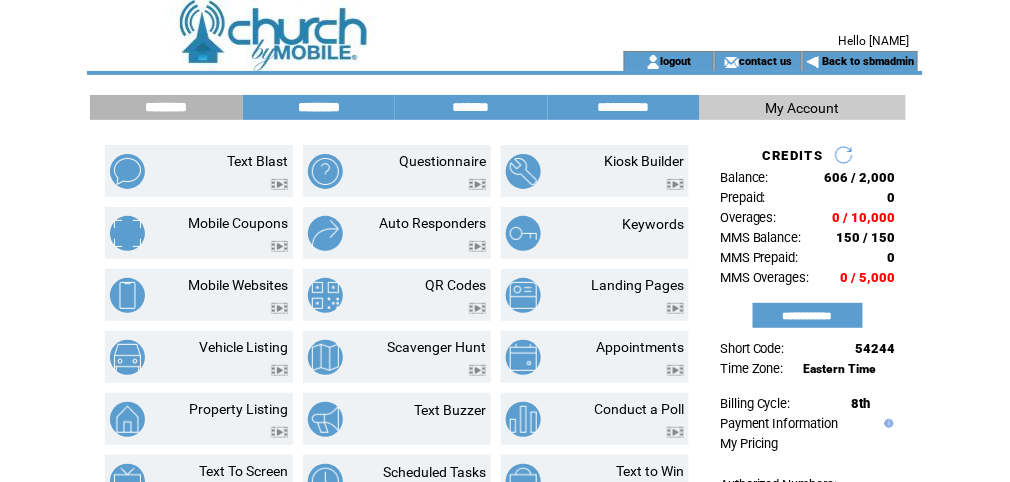 click on "********" at bounding box center (319, 107) 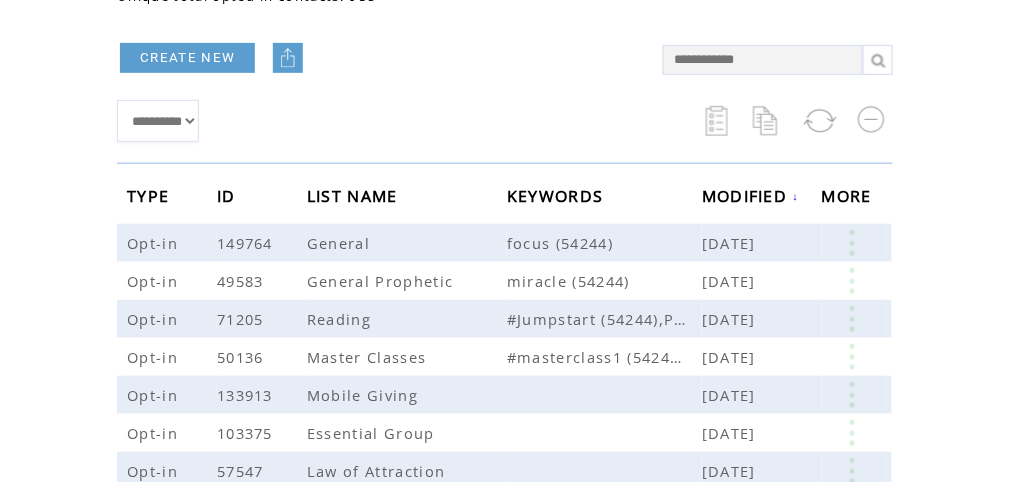 scroll, scrollTop: 153, scrollLeft: 0, axis: vertical 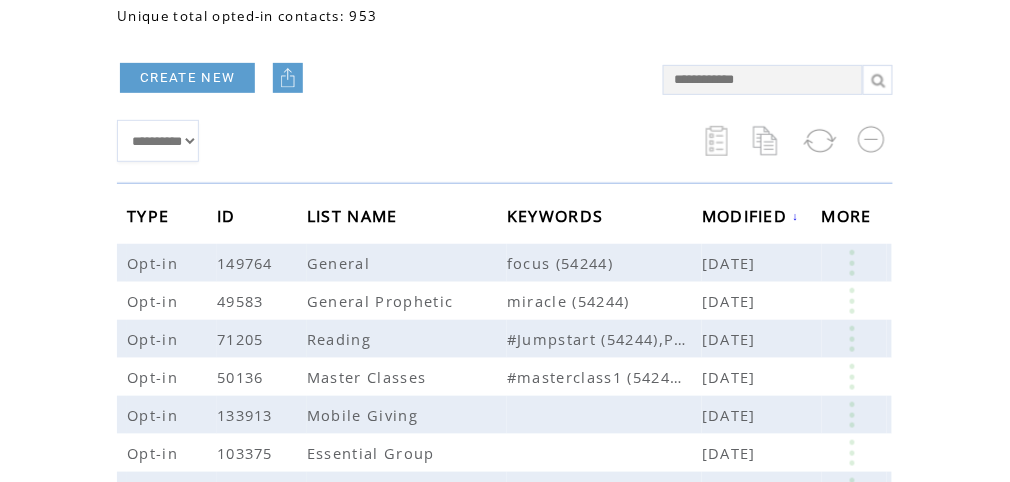 click on "**********" at bounding box center [158, 141] 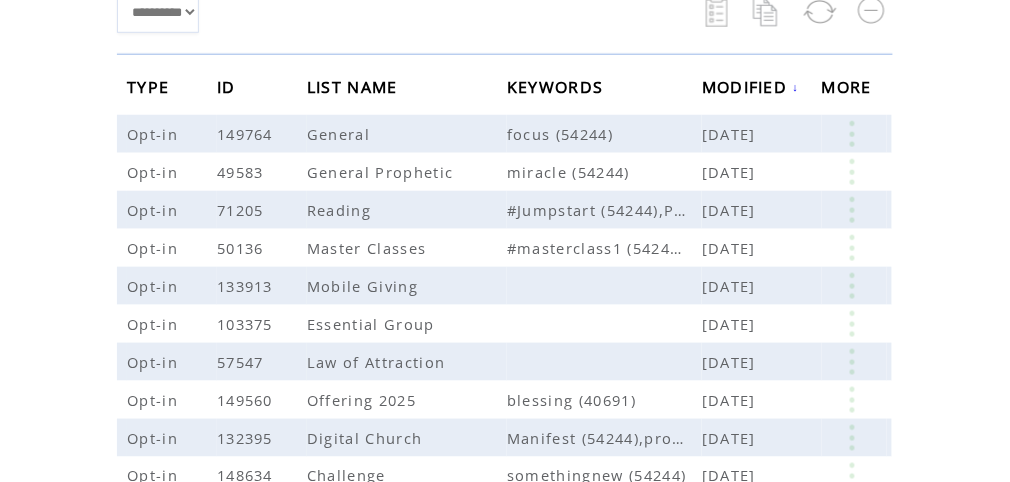 scroll, scrollTop: 580, scrollLeft: 0, axis: vertical 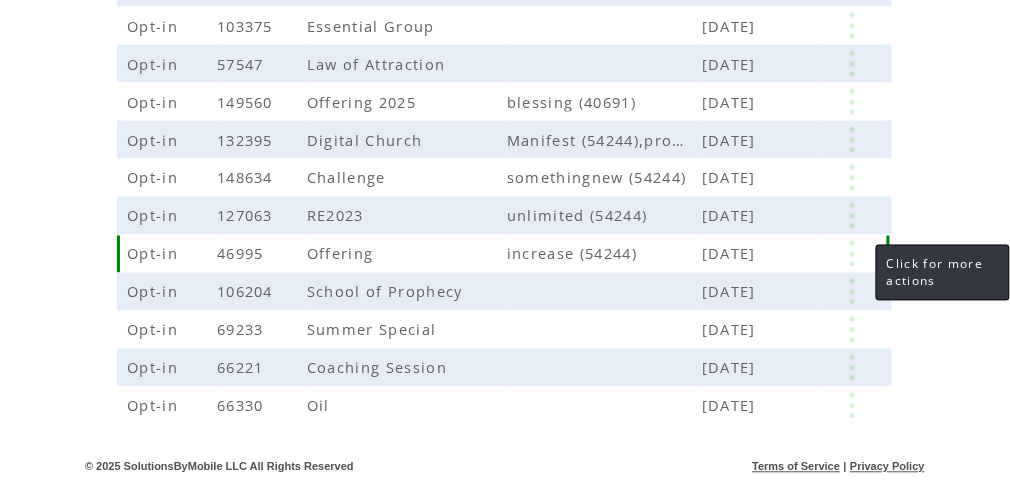 click at bounding box center [852, 254] 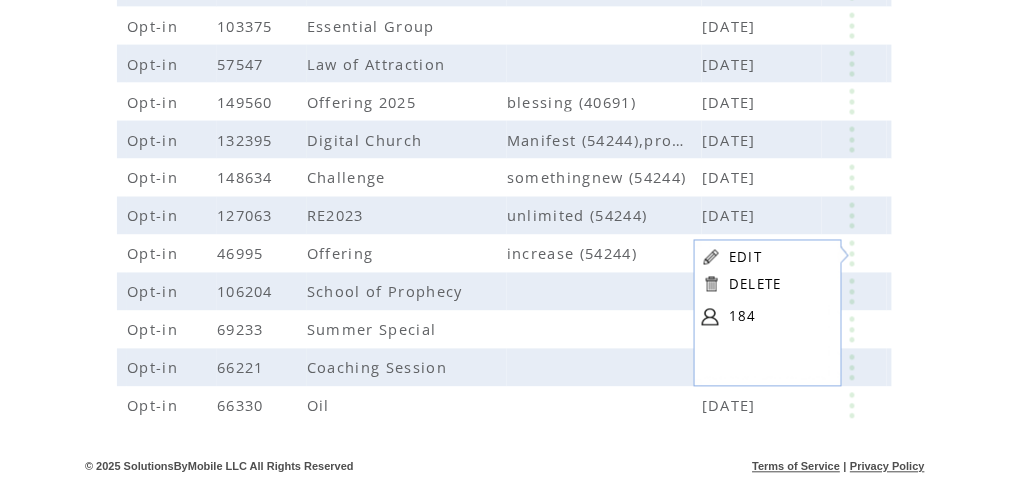 click on "184" at bounding box center [779, 317] 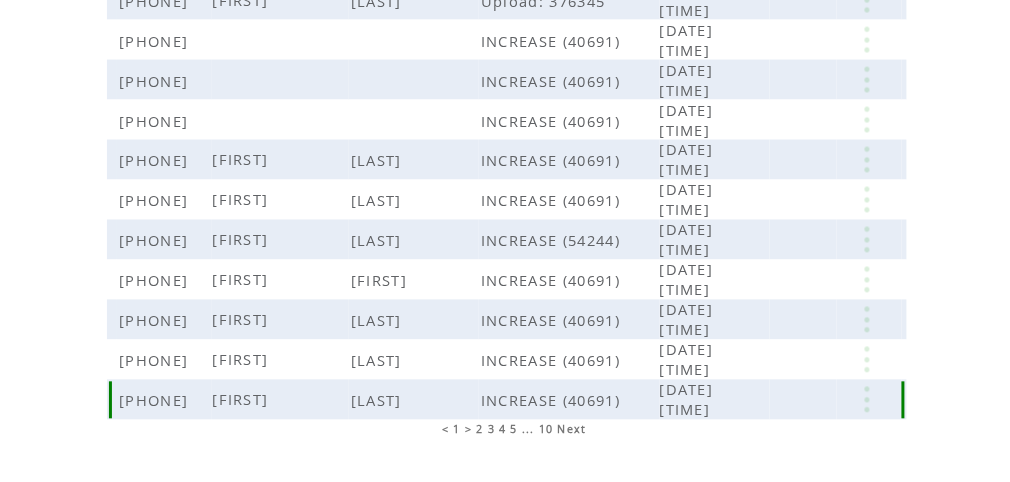 scroll, scrollTop: 589, scrollLeft: 0, axis: vertical 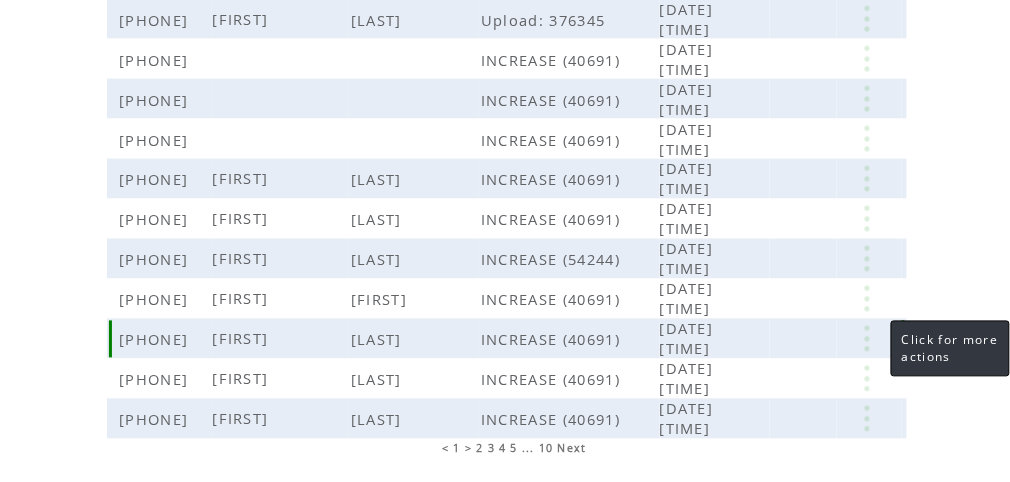 click at bounding box center (867, 339) 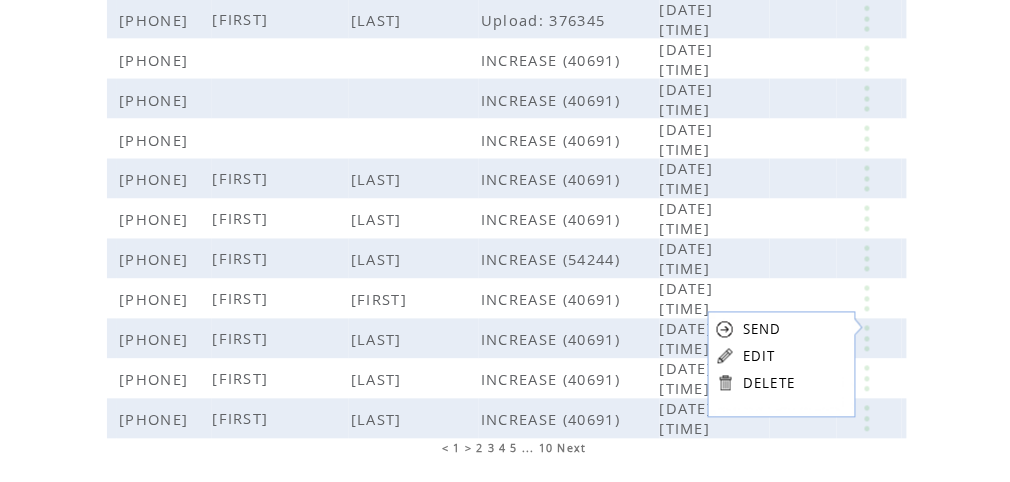 click on "EDIT" at bounding box center (759, 357) 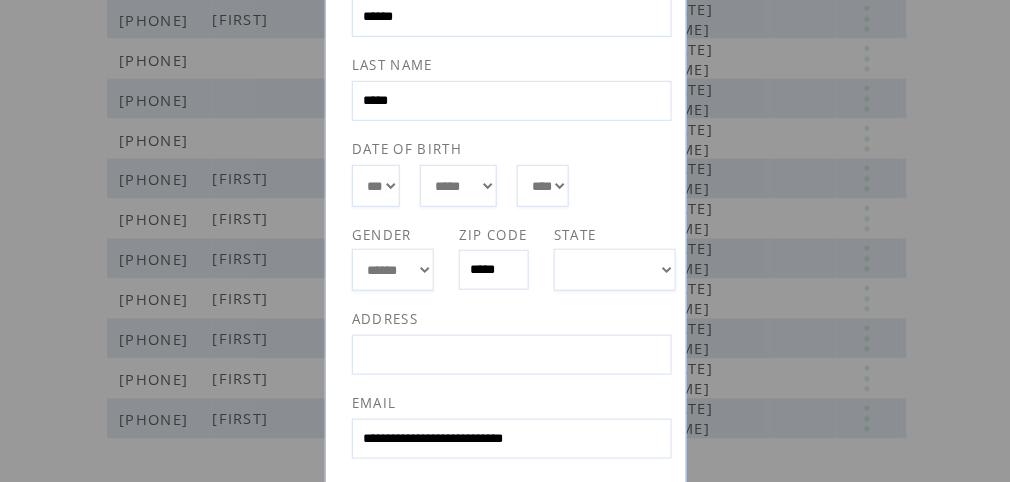 scroll, scrollTop: 0, scrollLeft: 0, axis: both 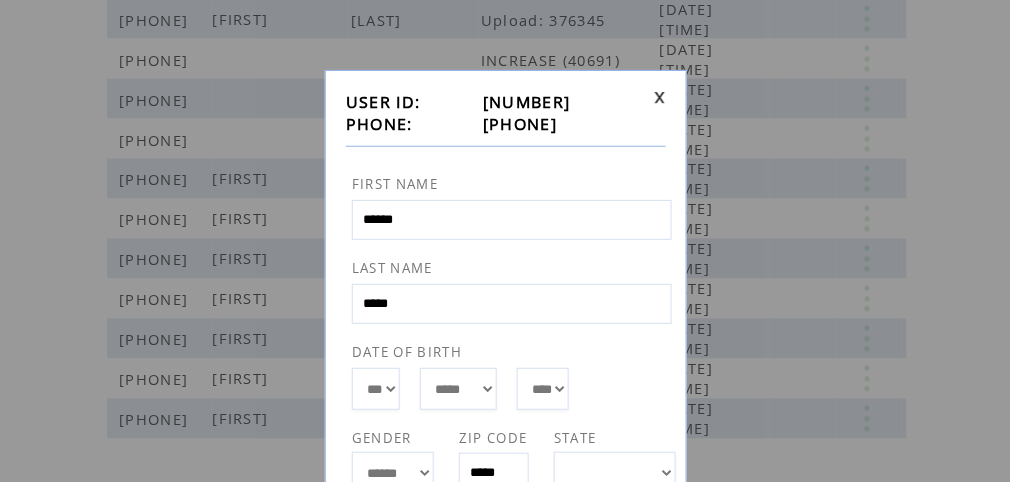 click at bounding box center (660, 97) 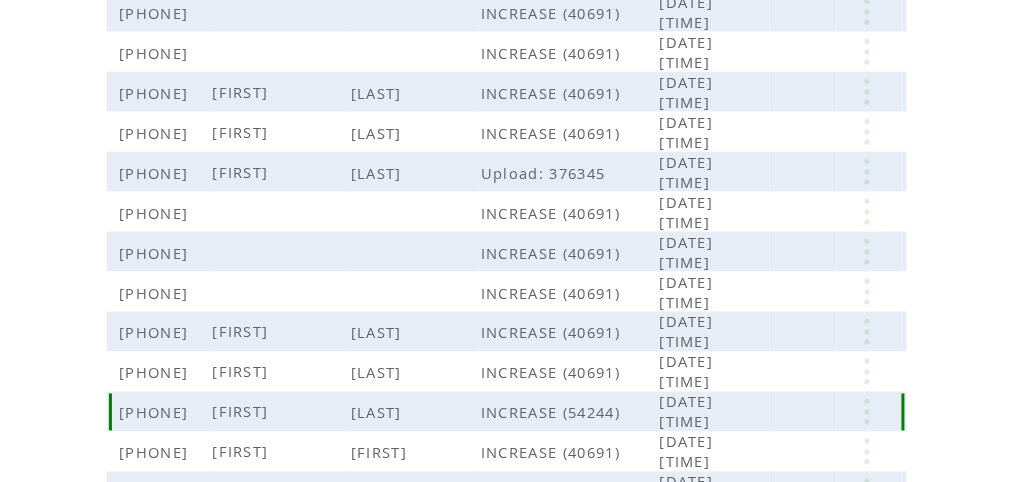scroll, scrollTop: 429, scrollLeft: 0, axis: vertical 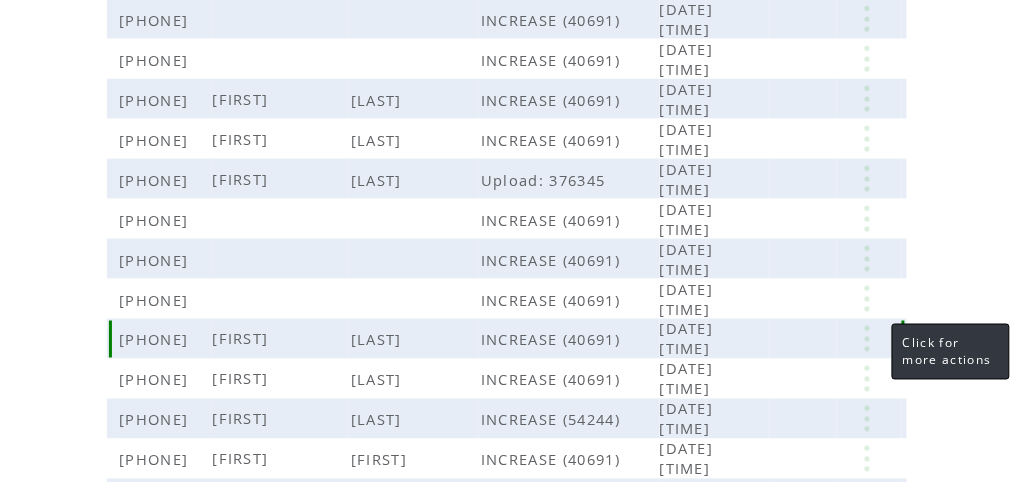 click at bounding box center [867, 339] 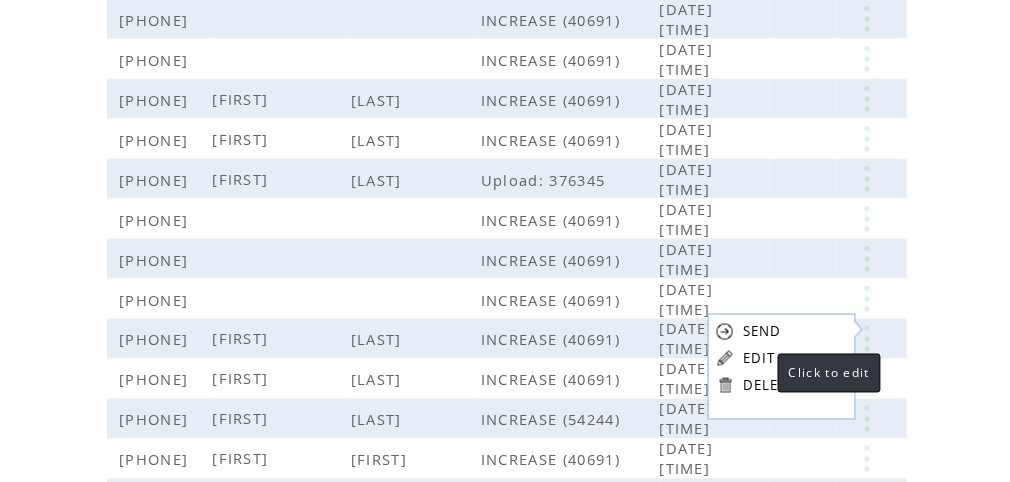 click on "EDIT" at bounding box center (759, 359) 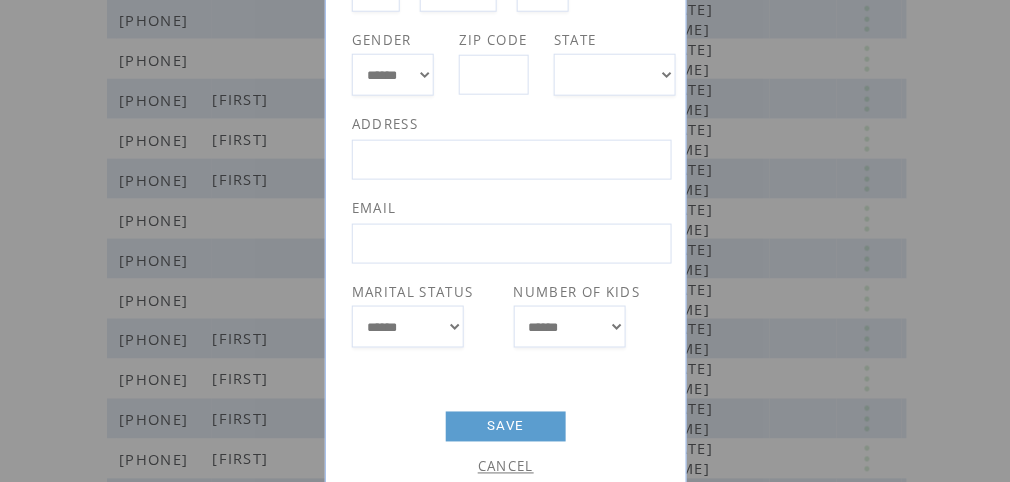 scroll, scrollTop: 406, scrollLeft: 0, axis: vertical 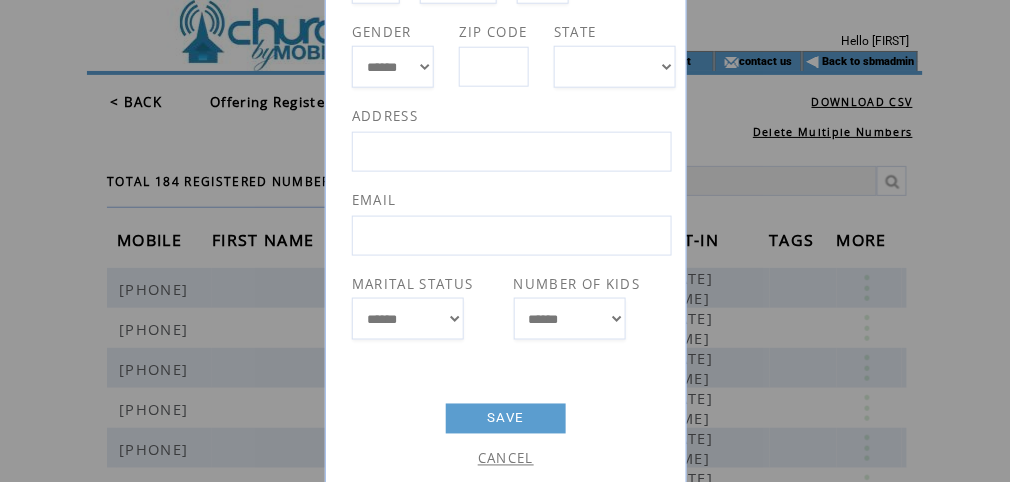 click on "**********" at bounding box center (505, 241) 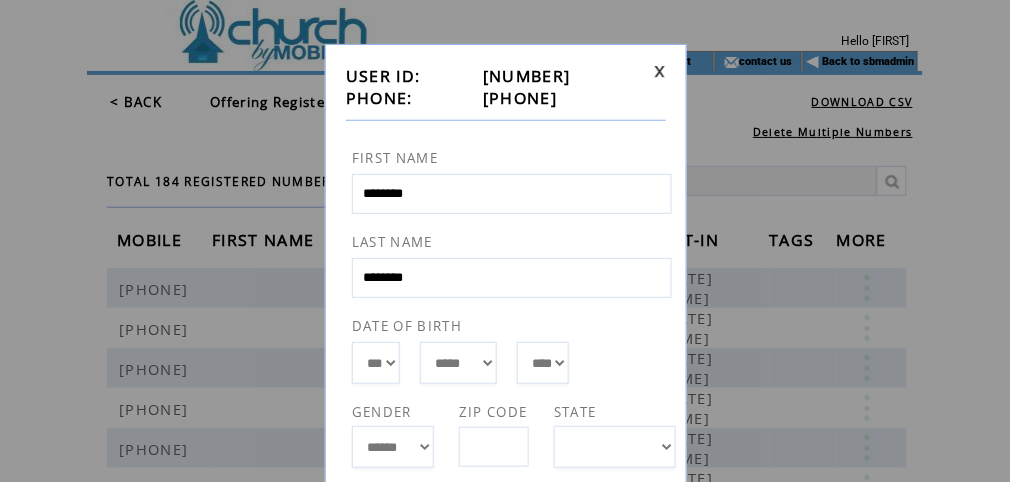 scroll, scrollTop: 0, scrollLeft: 0, axis: both 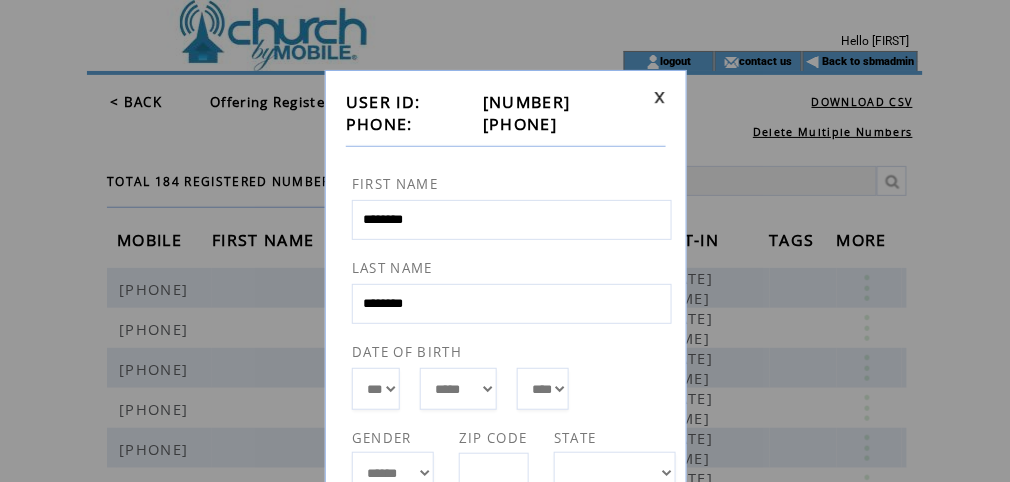 click at bounding box center [660, 97] 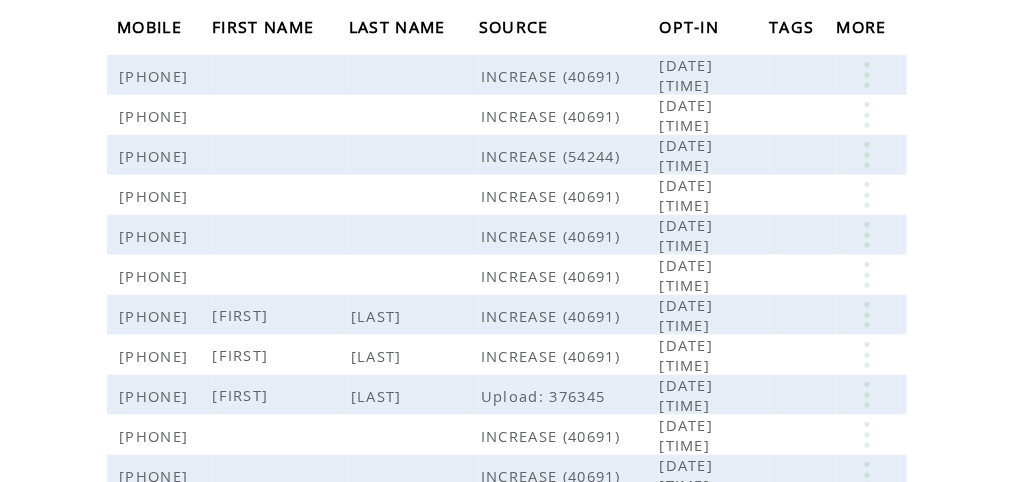 scroll, scrollTop: 0, scrollLeft: 0, axis: both 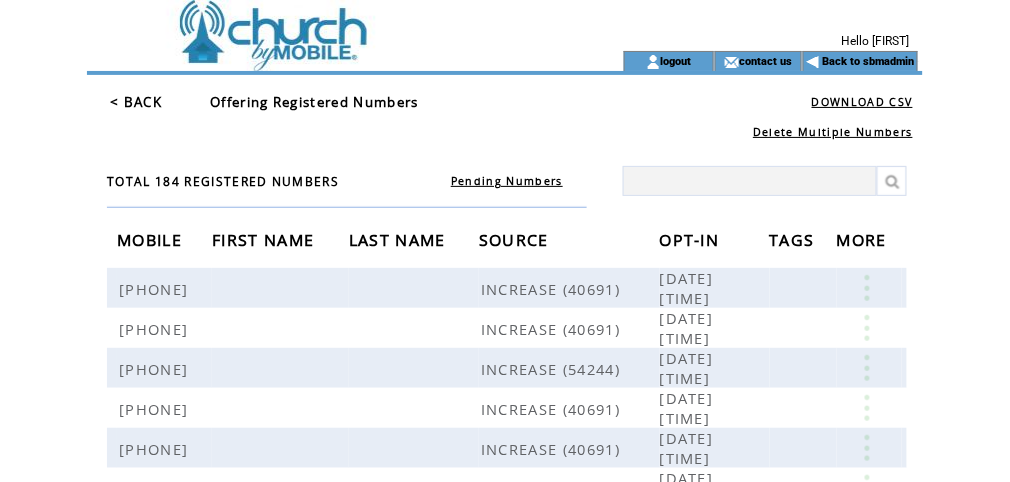 click at bounding box center [327, 25] 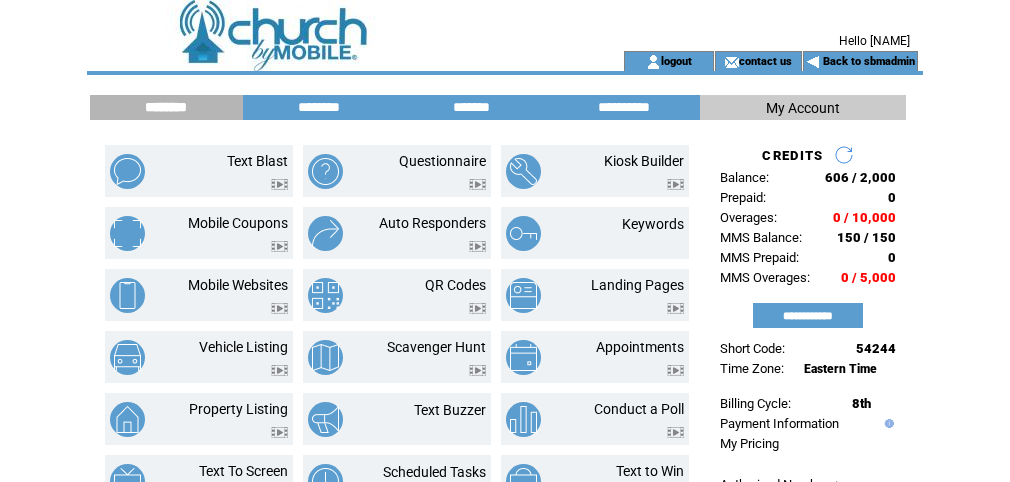 scroll, scrollTop: 0, scrollLeft: 0, axis: both 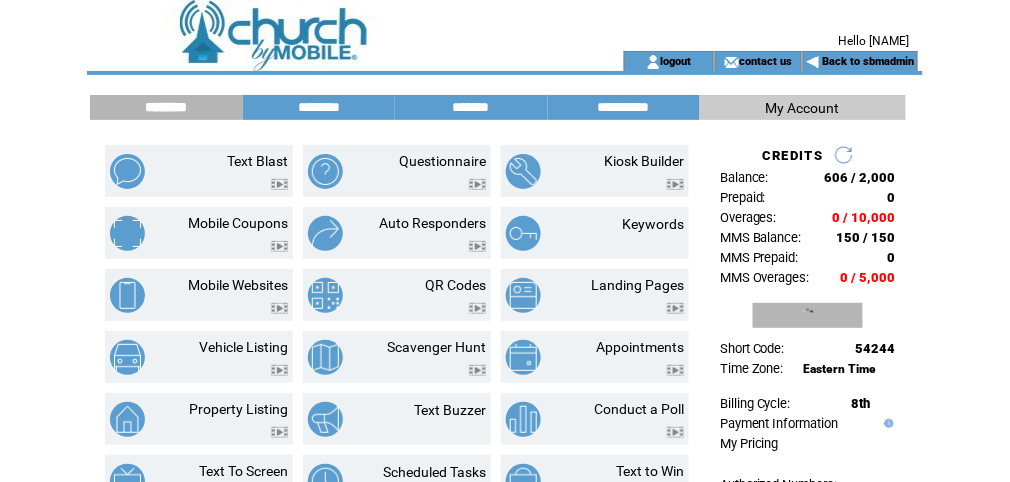 click on "**********" at bounding box center [808, 315] 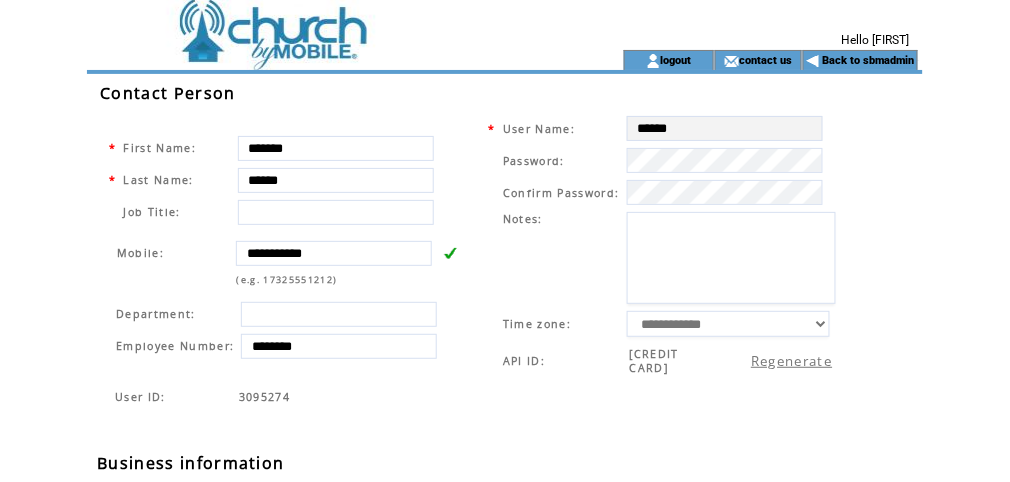 scroll, scrollTop: 0, scrollLeft: 0, axis: both 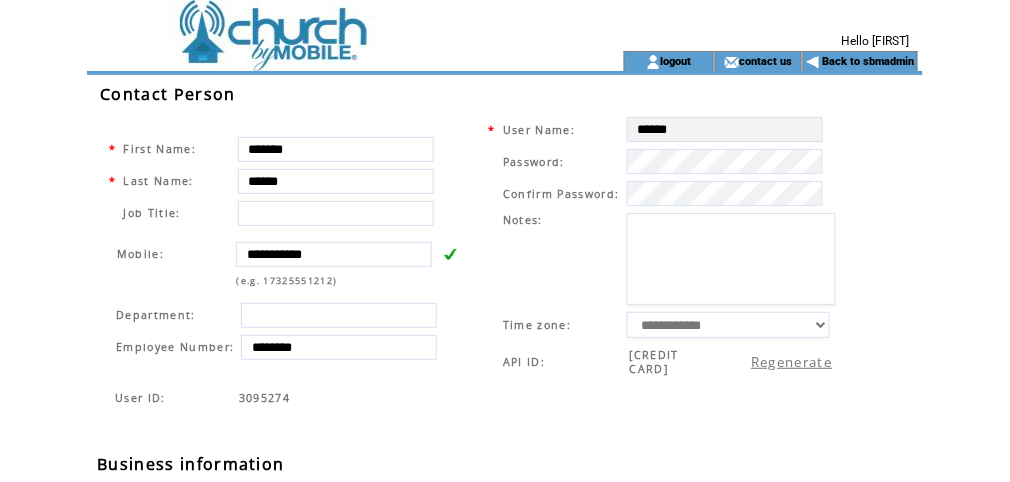 click at bounding box center (327, 25) 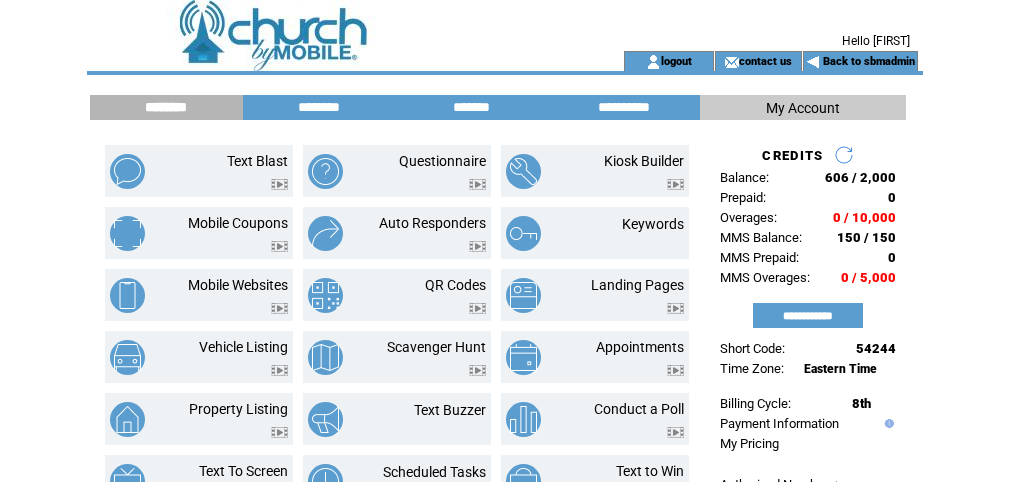 scroll, scrollTop: 0, scrollLeft: 0, axis: both 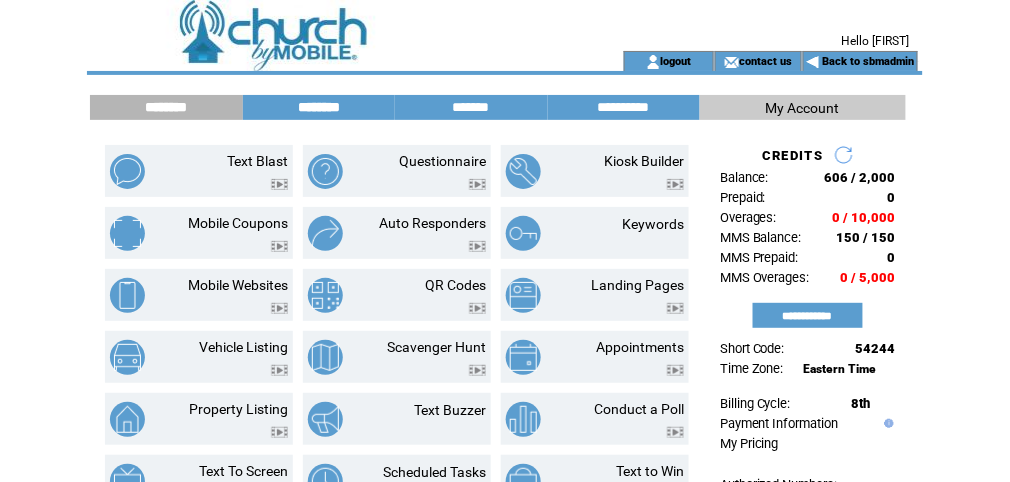 click on "********" at bounding box center (319, 107) 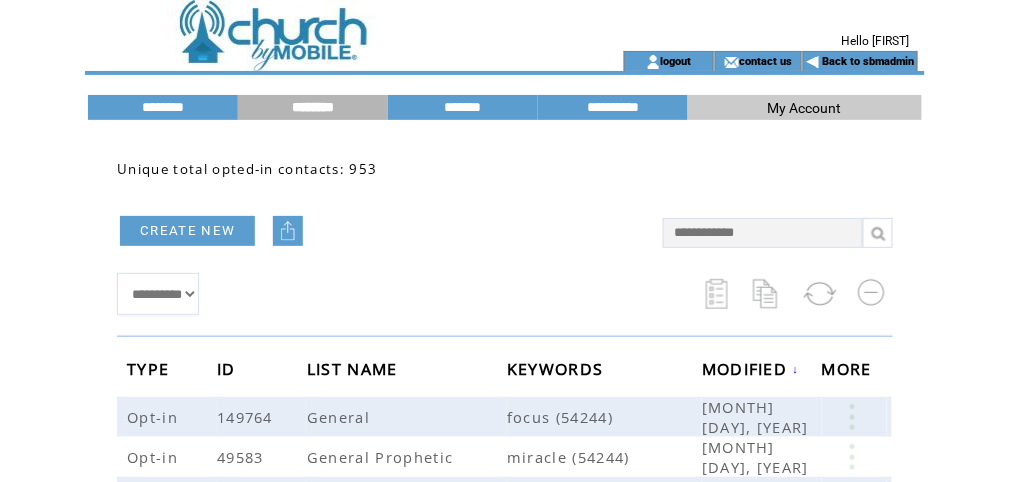 click on "CREATE NEW" at bounding box center [187, 231] 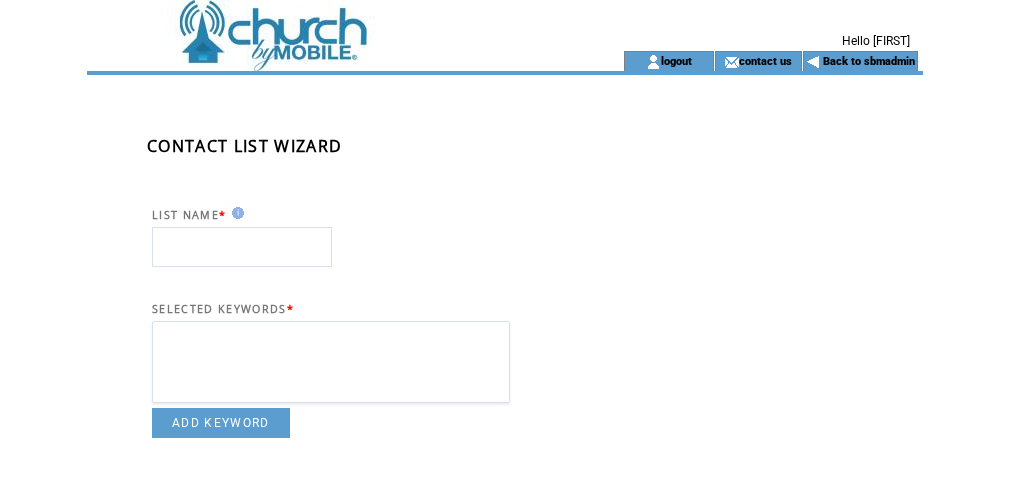 click at bounding box center (242, 247) 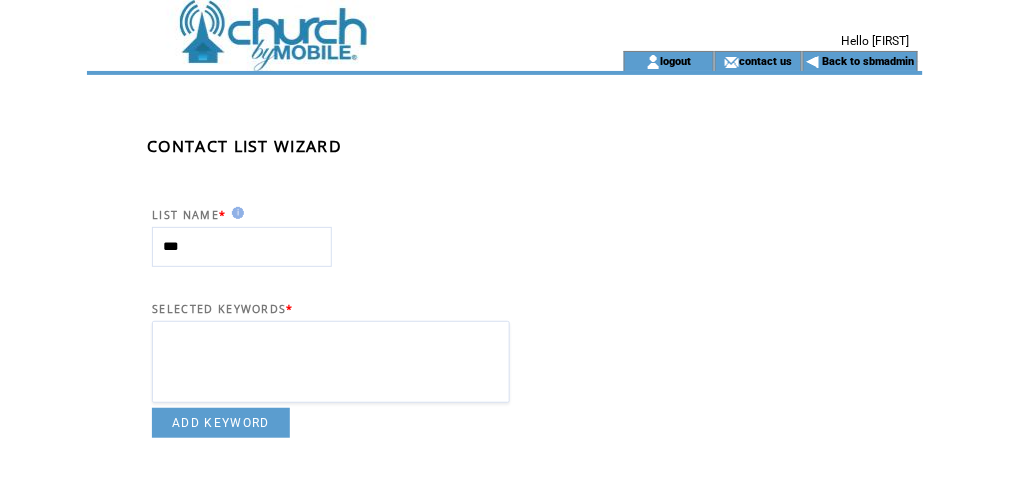 click on "***" at bounding box center [242, 247] 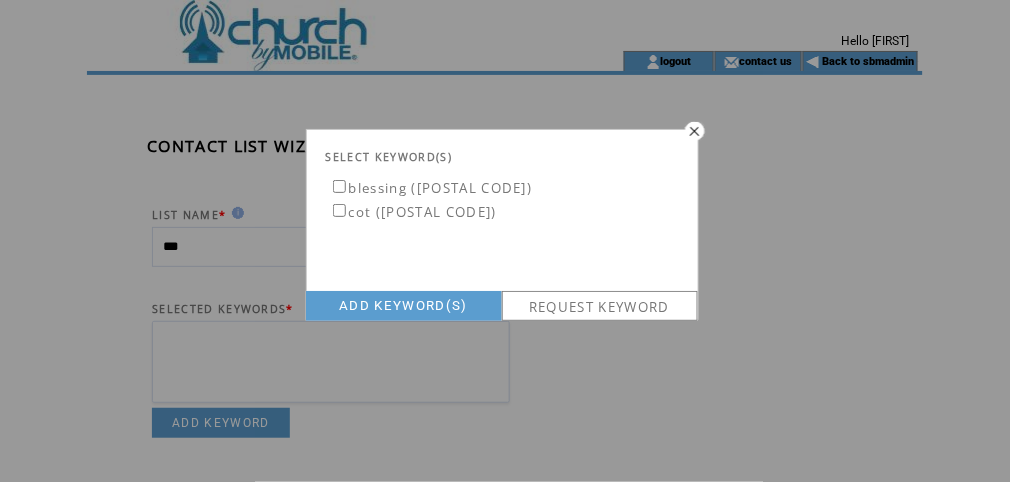 click on "REQUEST KEYWORD" at bounding box center [600, 306] 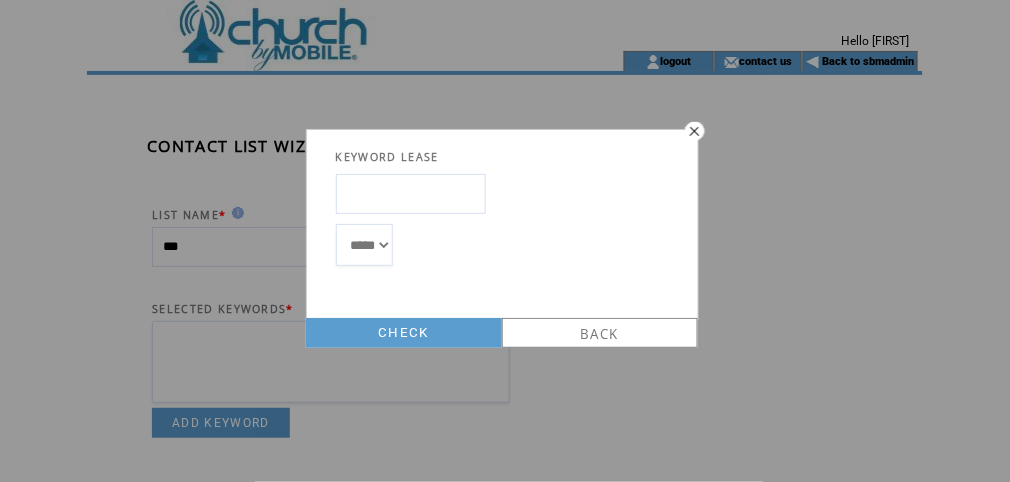 click at bounding box center [411, 194] 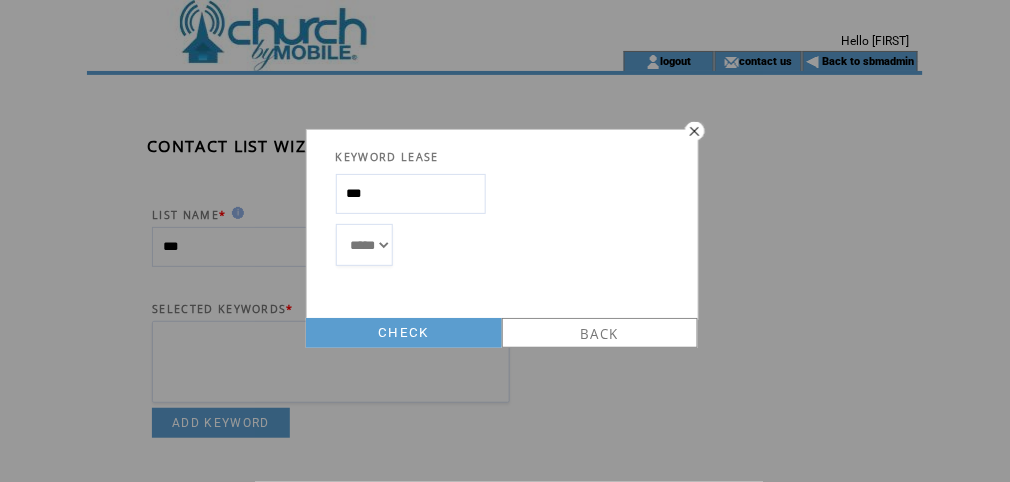 type on "***" 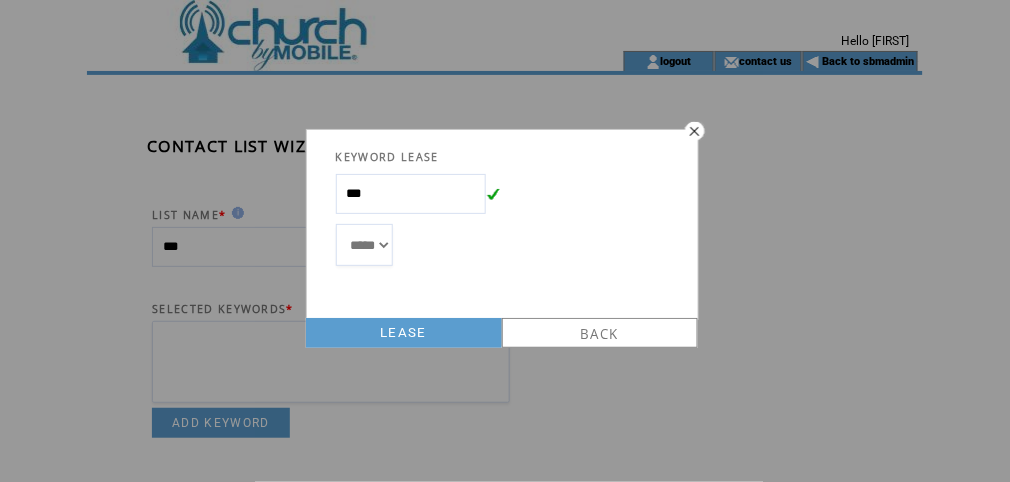 click on "LEASE" at bounding box center [404, 333] 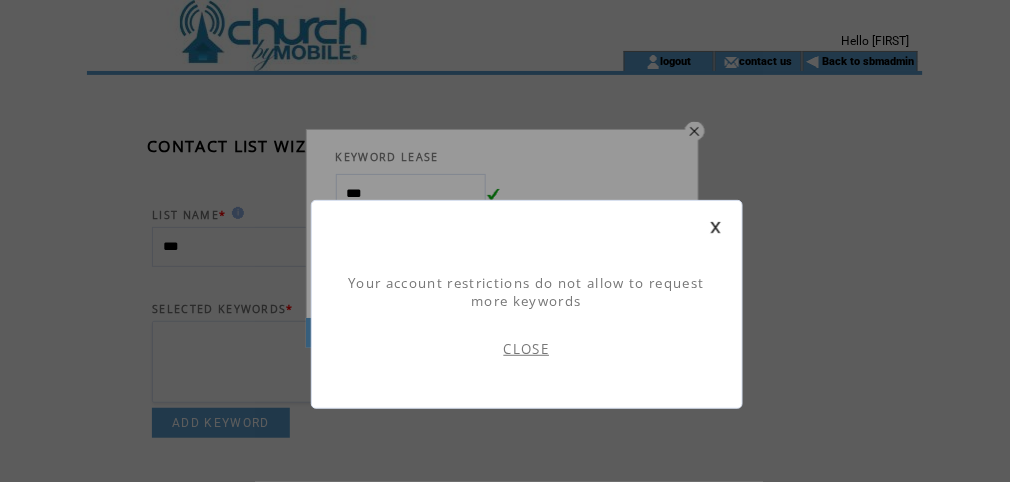 click on "CLOSE" at bounding box center [527, 349] 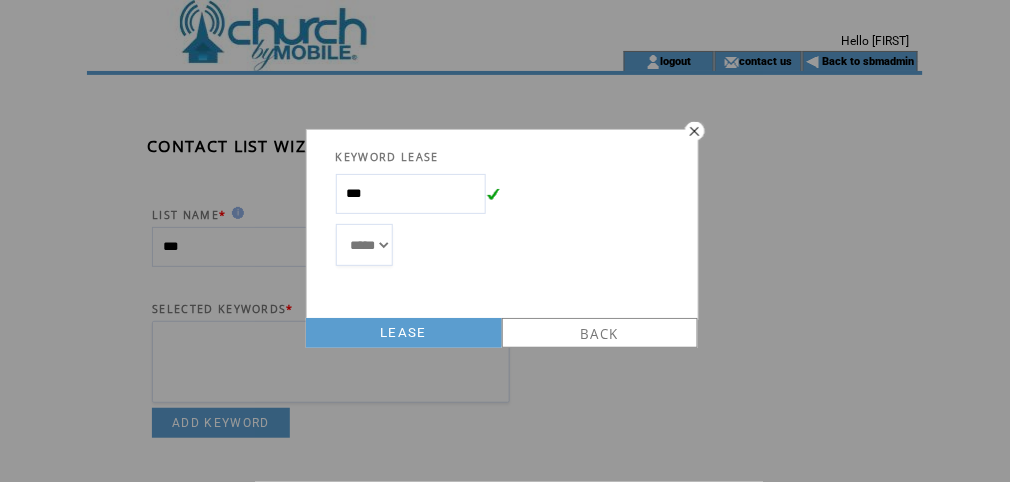 click at bounding box center [693, 130] 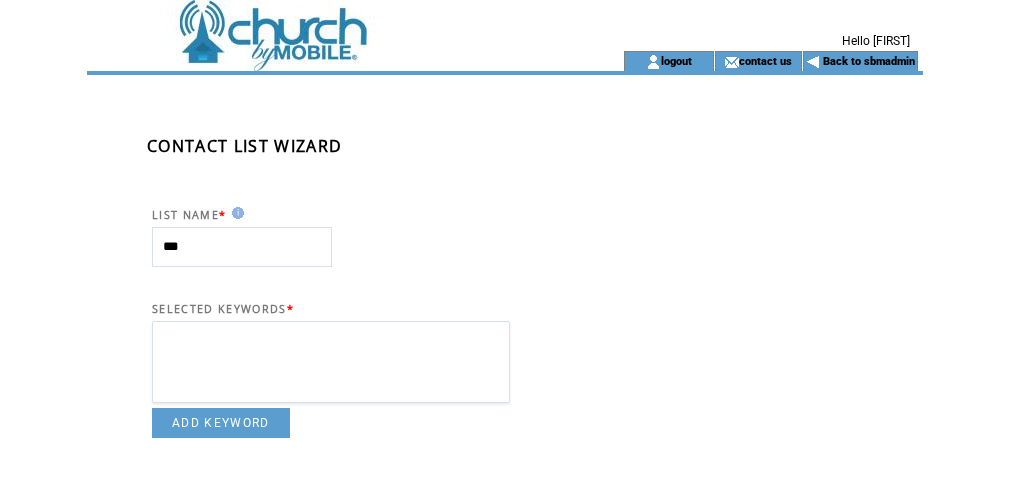 scroll, scrollTop: 0, scrollLeft: 0, axis: both 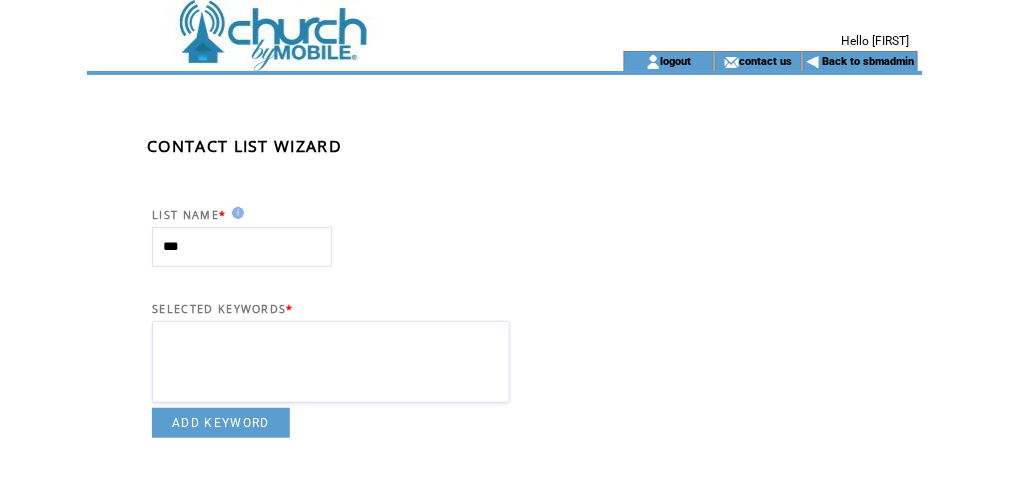 click on "**********" at bounding box center (535, 751) 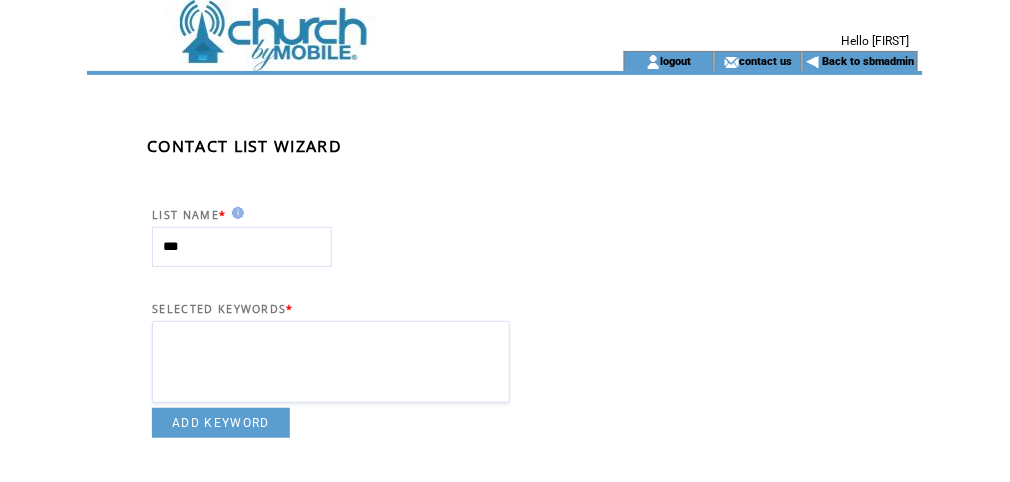 click at bounding box center (327, 61) 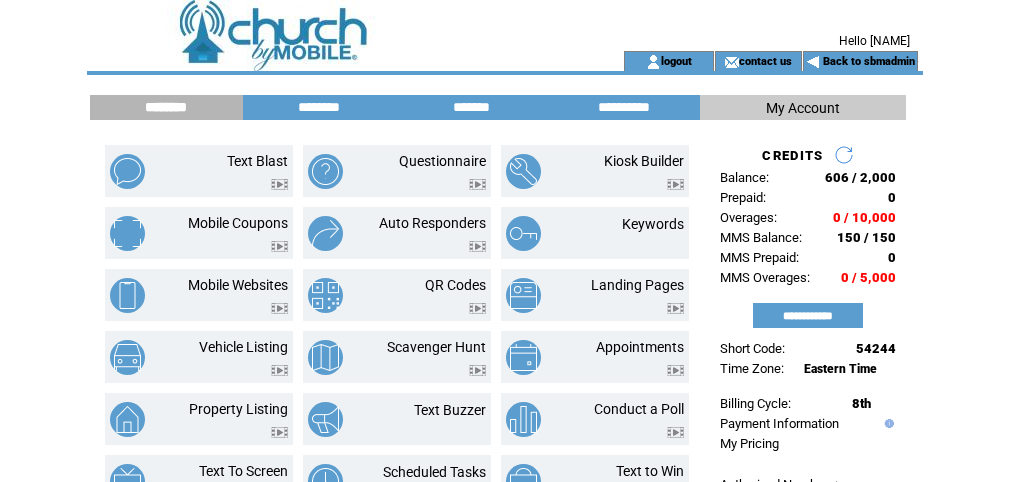 scroll, scrollTop: 0, scrollLeft: 0, axis: both 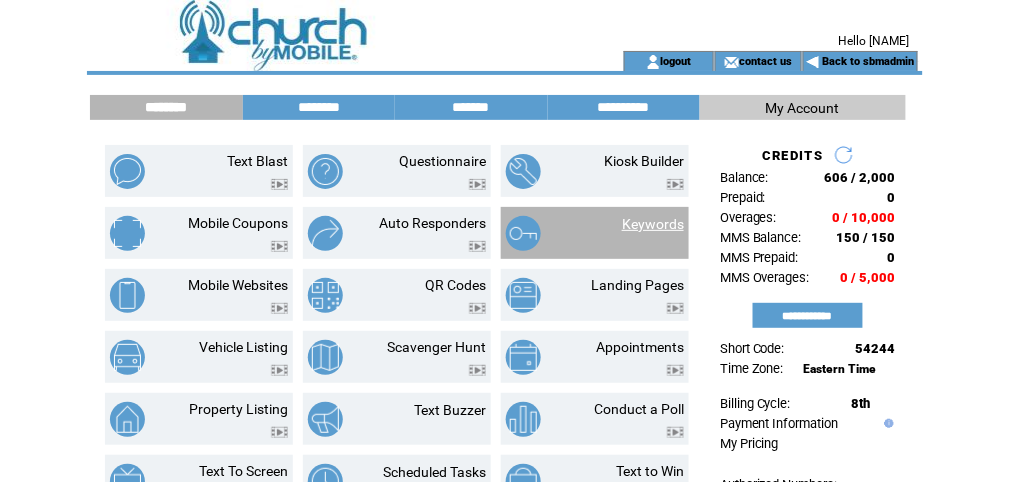 click on "Keywords" at bounding box center [653, 224] 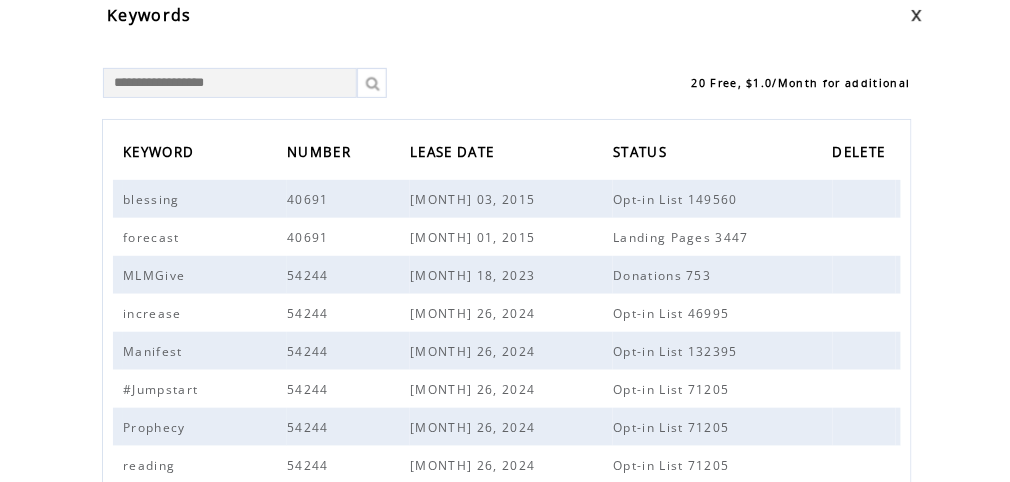 scroll, scrollTop: 0, scrollLeft: 0, axis: both 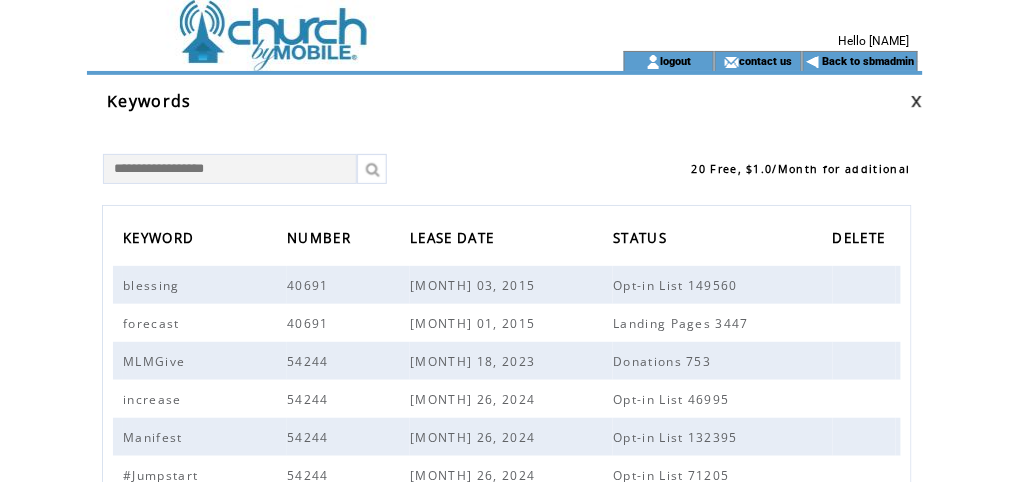 click on "Keywords" at bounding box center (505, 93) 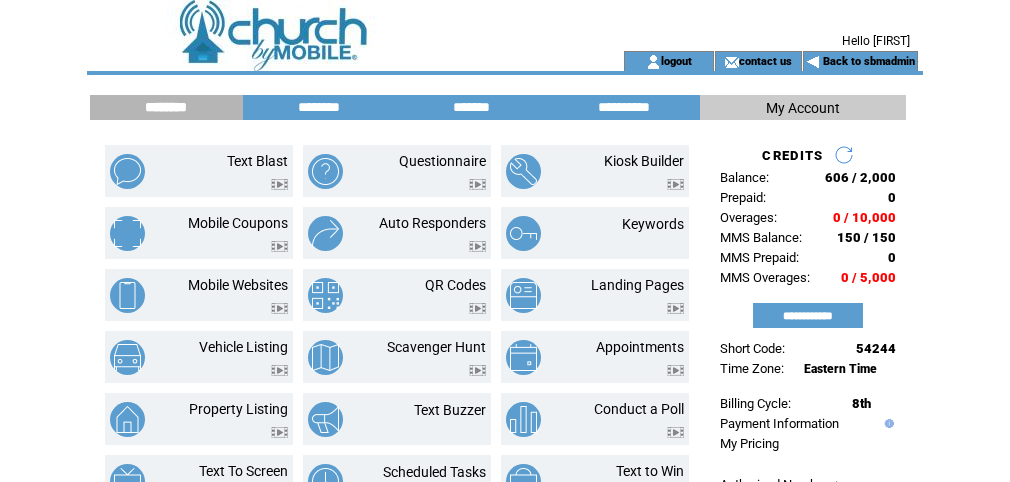 scroll, scrollTop: 0, scrollLeft: 0, axis: both 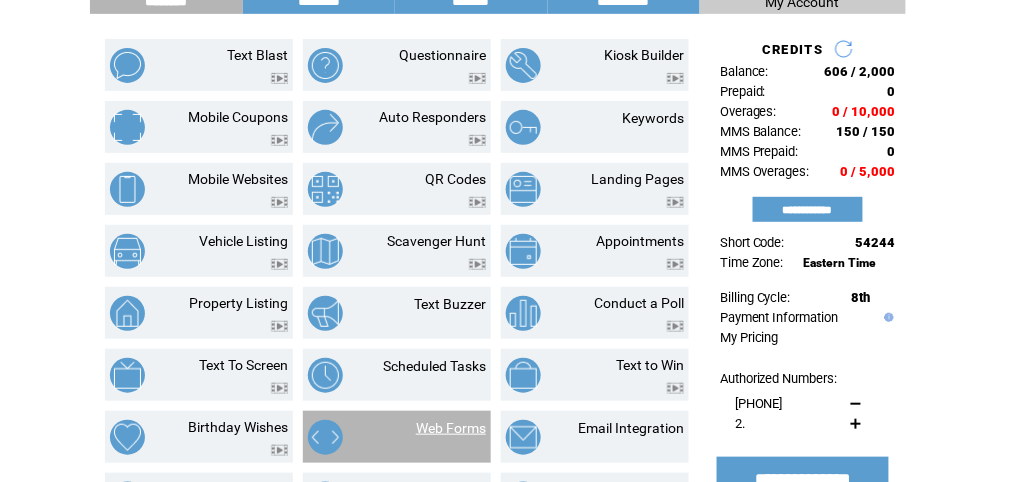 click on "Web Forms" at bounding box center [451, 428] 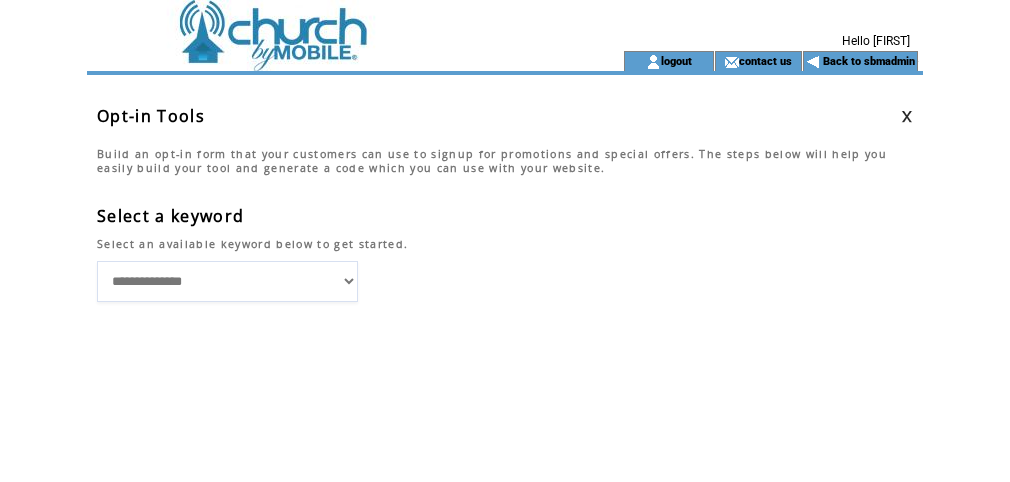 scroll, scrollTop: 0, scrollLeft: 0, axis: both 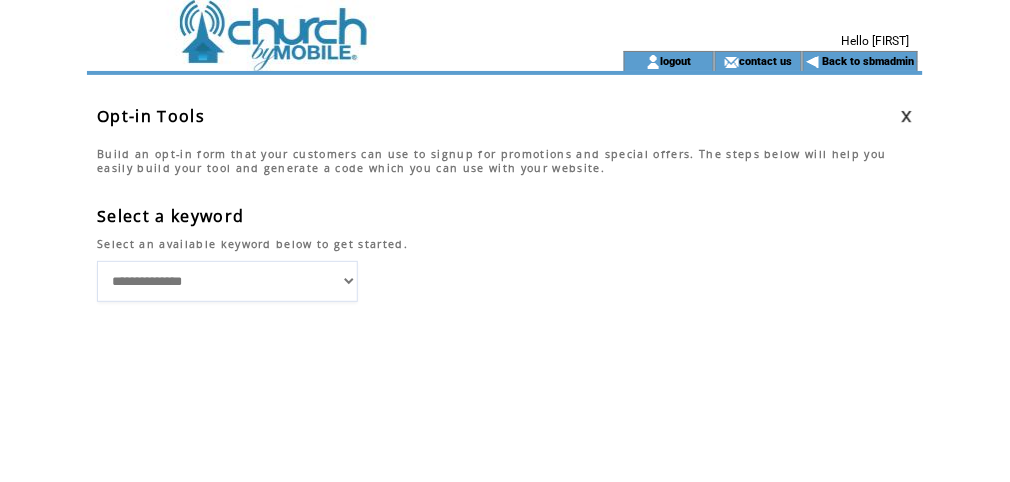 click on "**********" at bounding box center [227, 281] 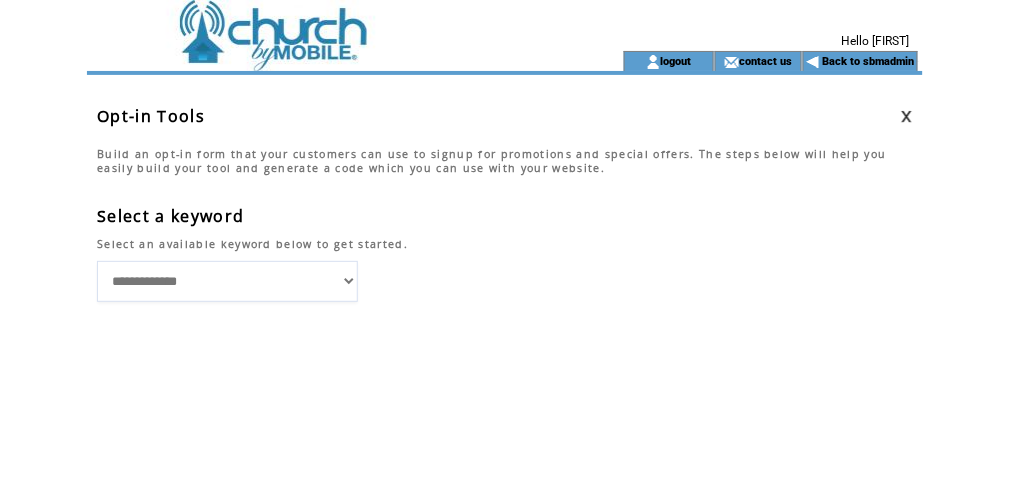 click on "**********" at bounding box center [227, 281] 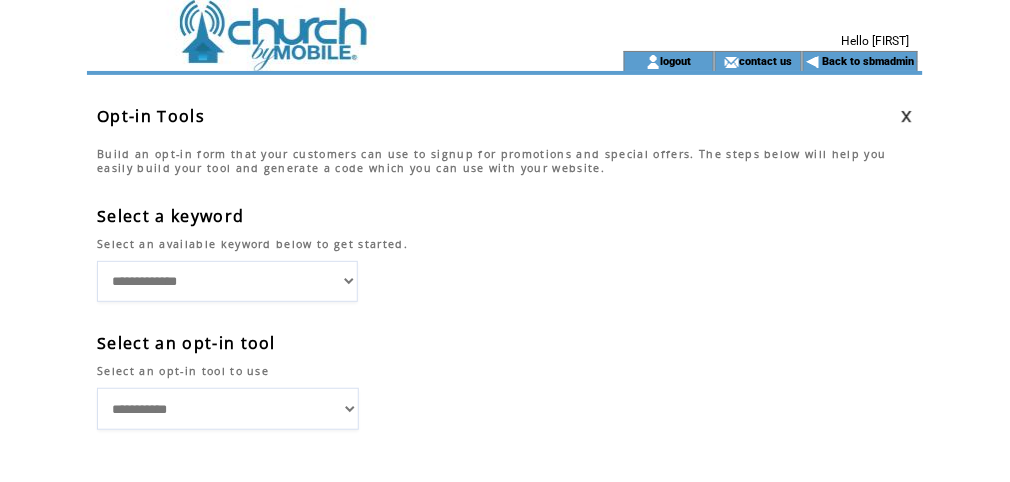 scroll, scrollTop: 0, scrollLeft: 0, axis: both 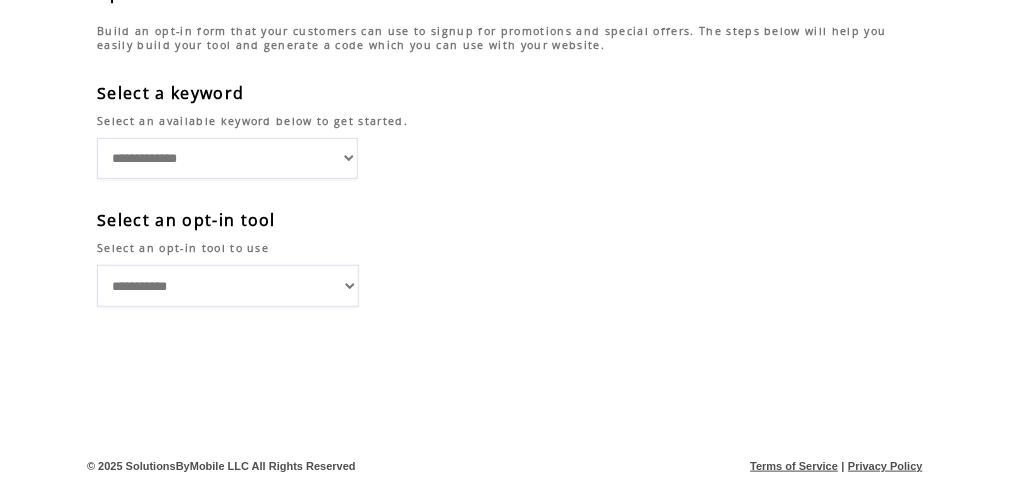 click on "**********" at bounding box center [510, 258] 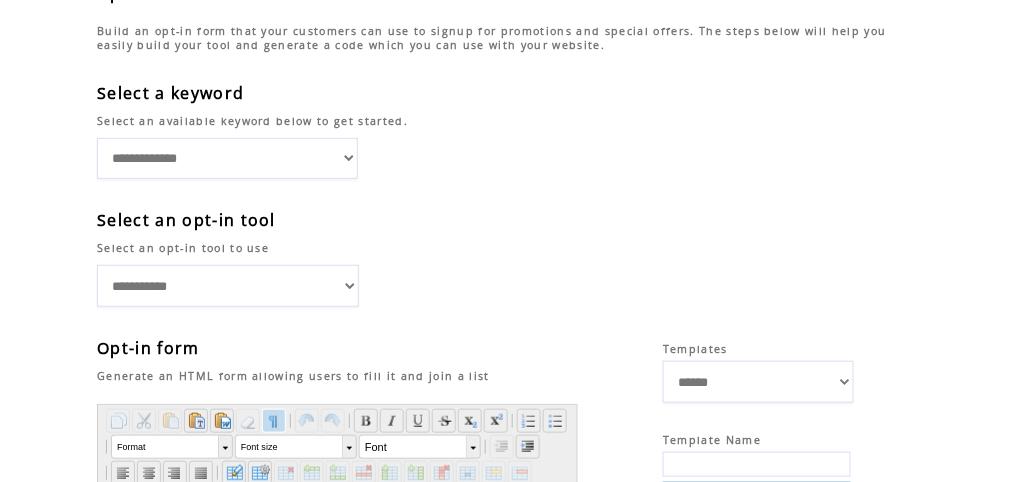 scroll, scrollTop: 214, scrollLeft: 0, axis: vertical 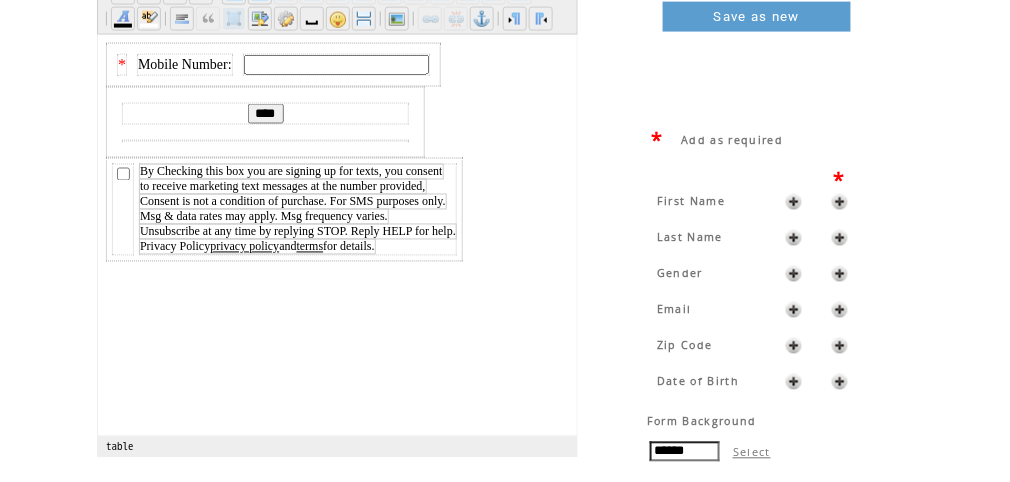 click at bounding box center (840, 202) 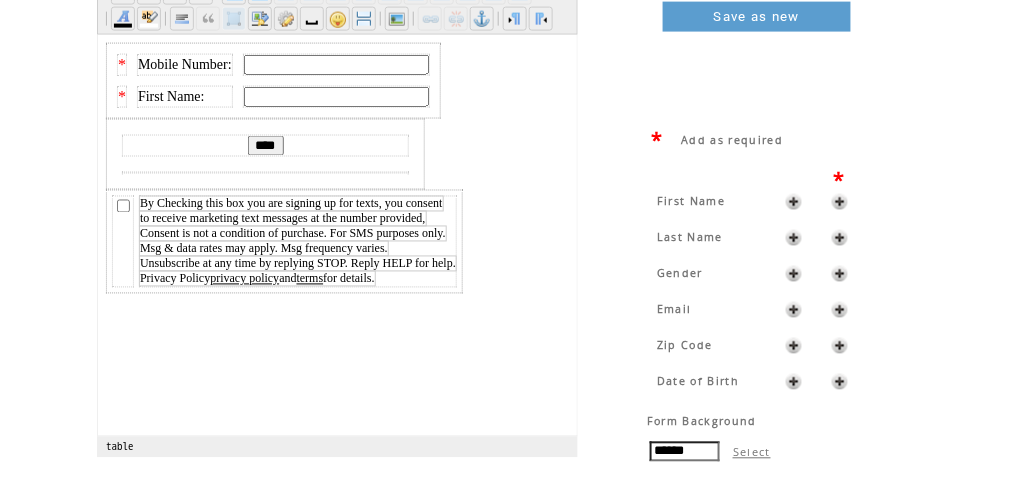 scroll, scrollTop: 0, scrollLeft: 0, axis: both 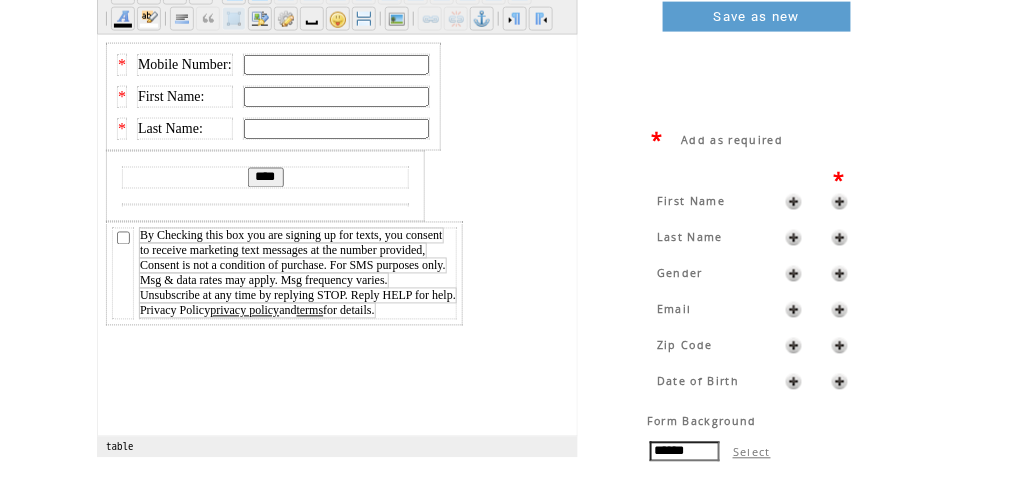 click at bounding box center [840, 274] 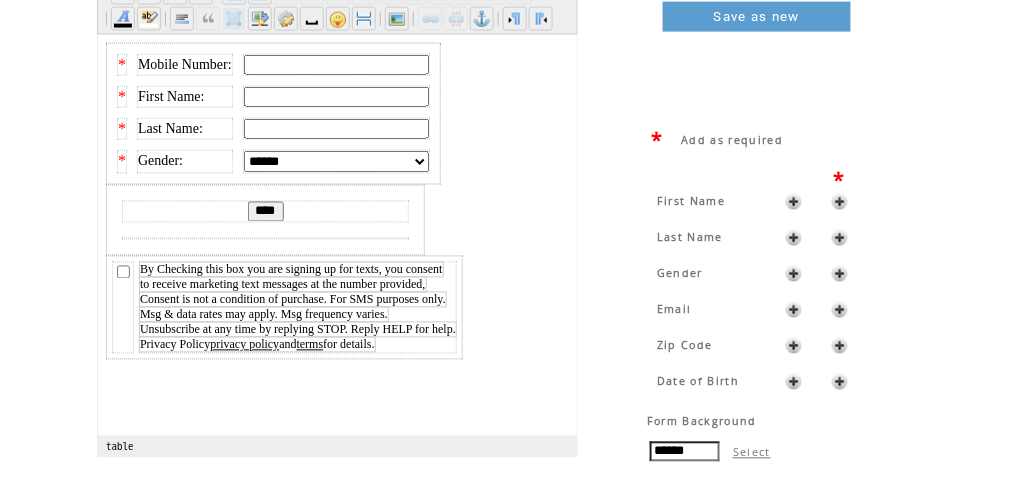 scroll, scrollTop: 0, scrollLeft: 0, axis: both 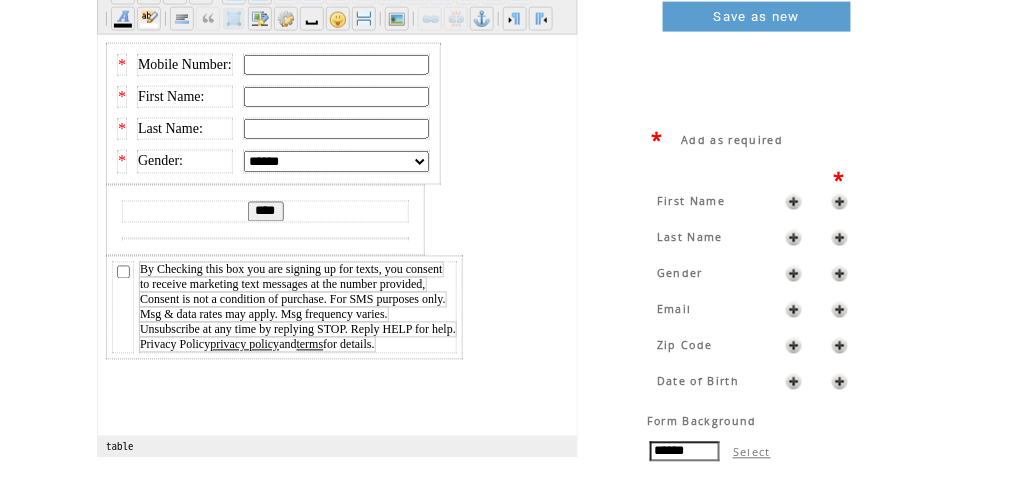 click at bounding box center [840, 310] 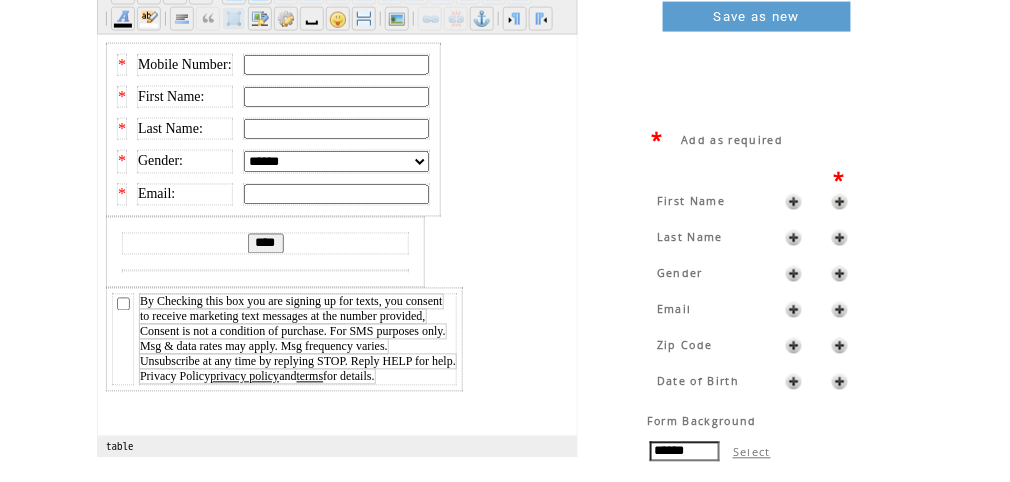 scroll, scrollTop: 0, scrollLeft: 0, axis: both 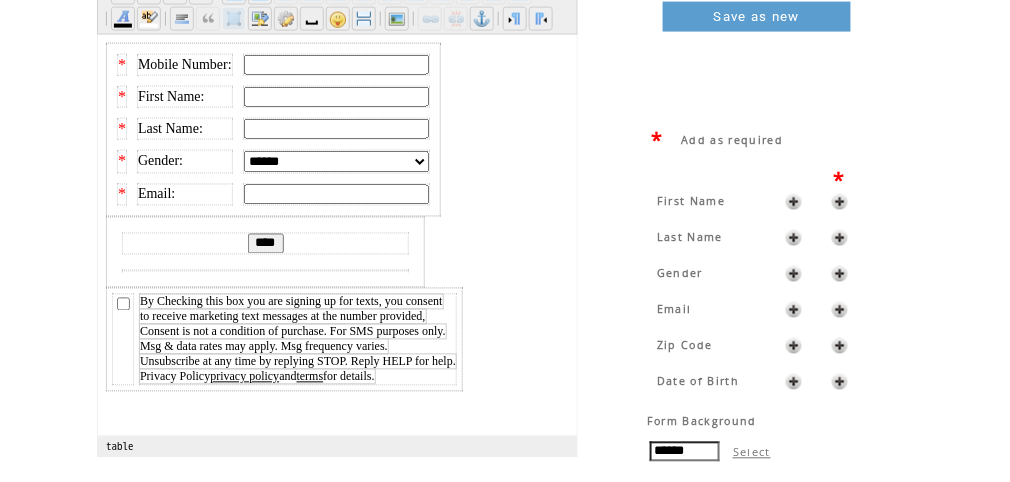 click at bounding box center (840, 346) 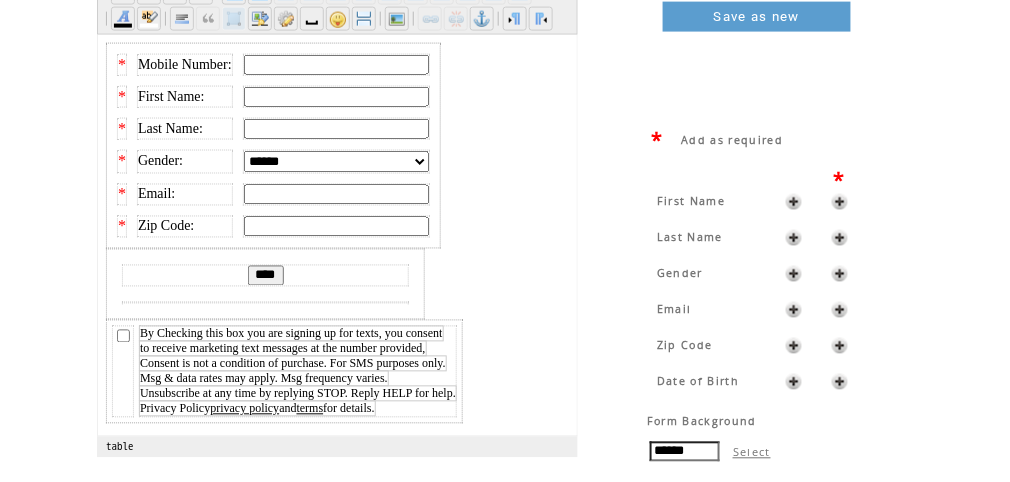 scroll, scrollTop: 0, scrollLeft: 0, axis: both 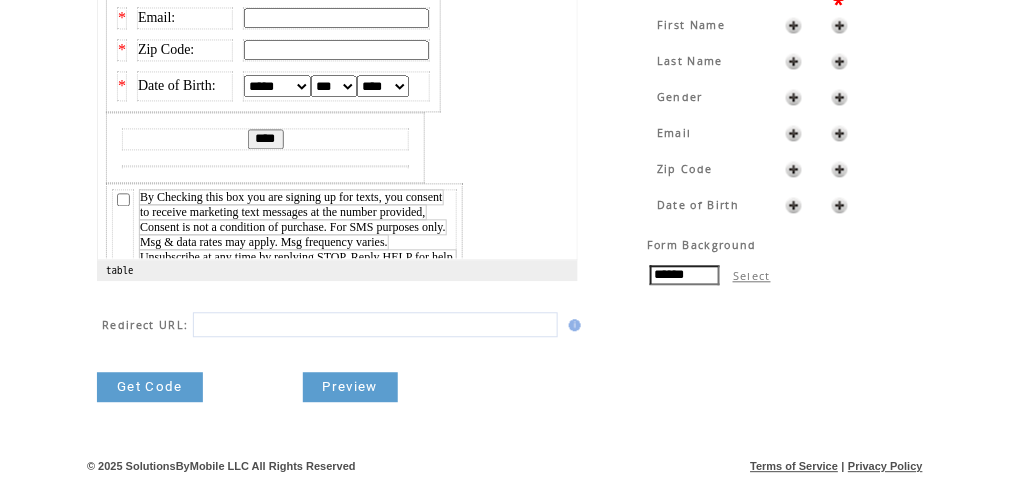 click on "Get Code" at bounding box center [150, 387] 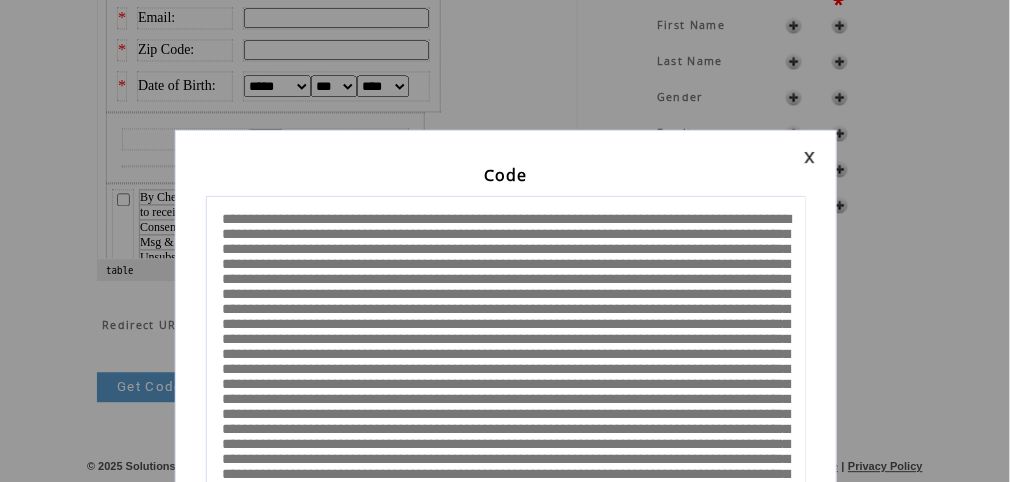 scroll, scrollTop: 0, scrollLeft: 0, axis: both 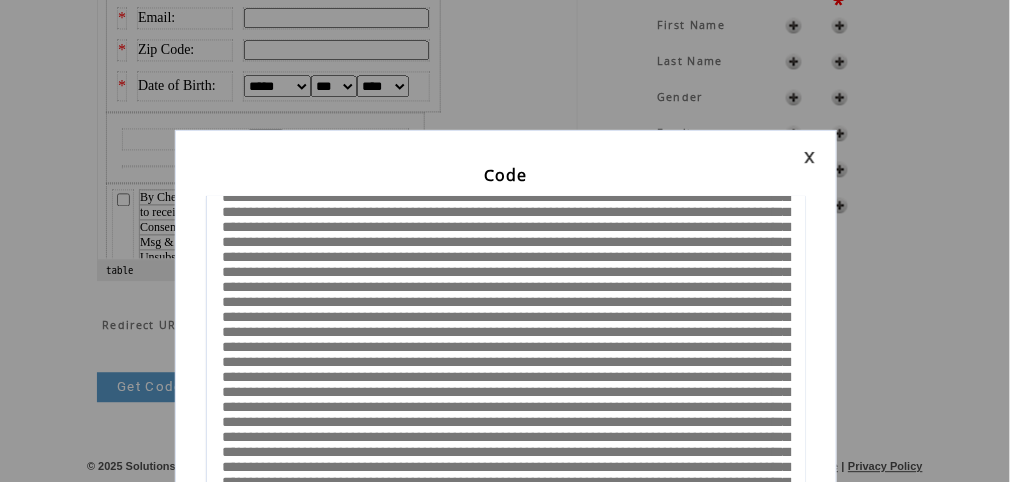 click at bounding box center [810, 157] 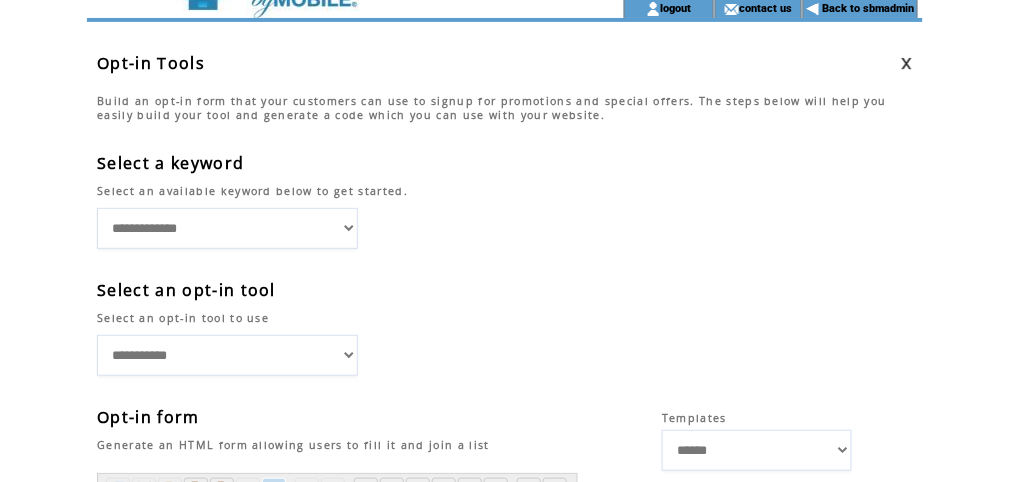 scroll, scrollTop: 0, scrollLeft: 0, axis: both 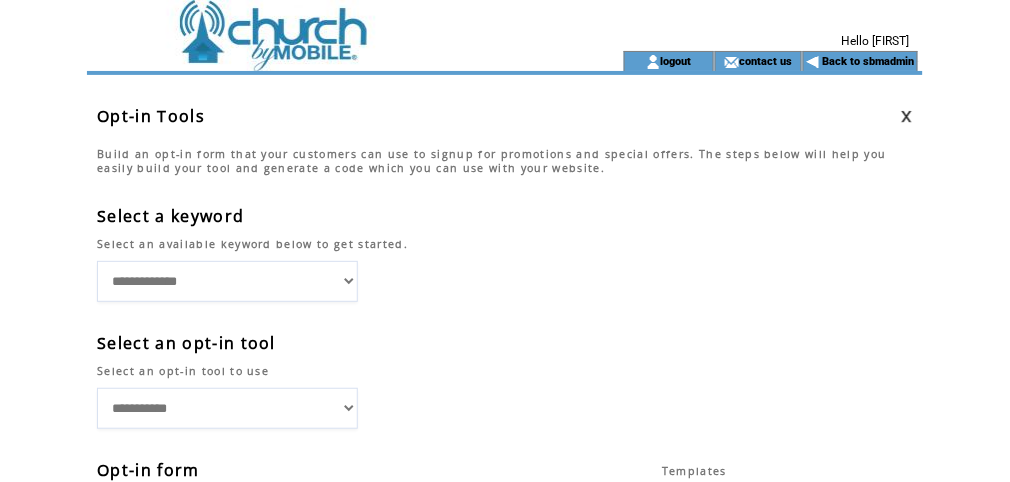 click at bounding box center [327, 61] 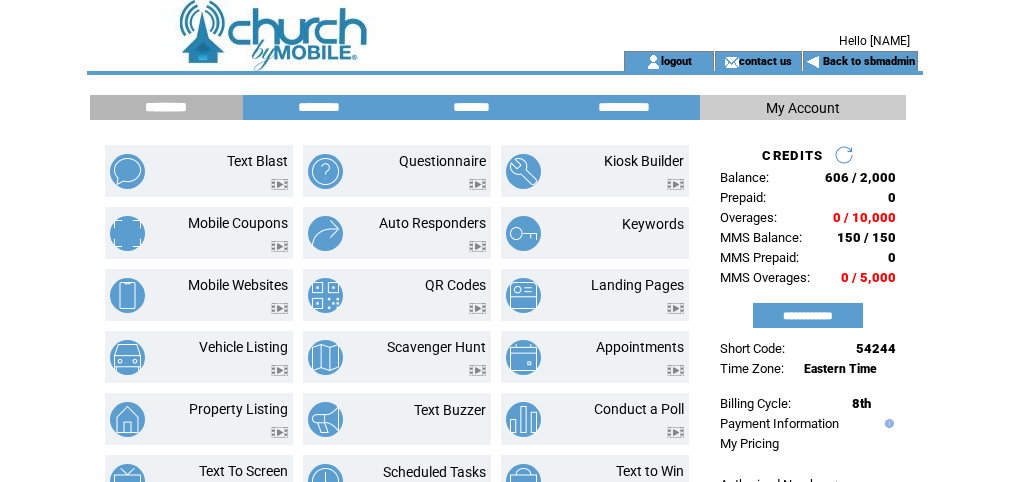 scroll, scrollTop: 0, scrollLeft: 0, axis: both 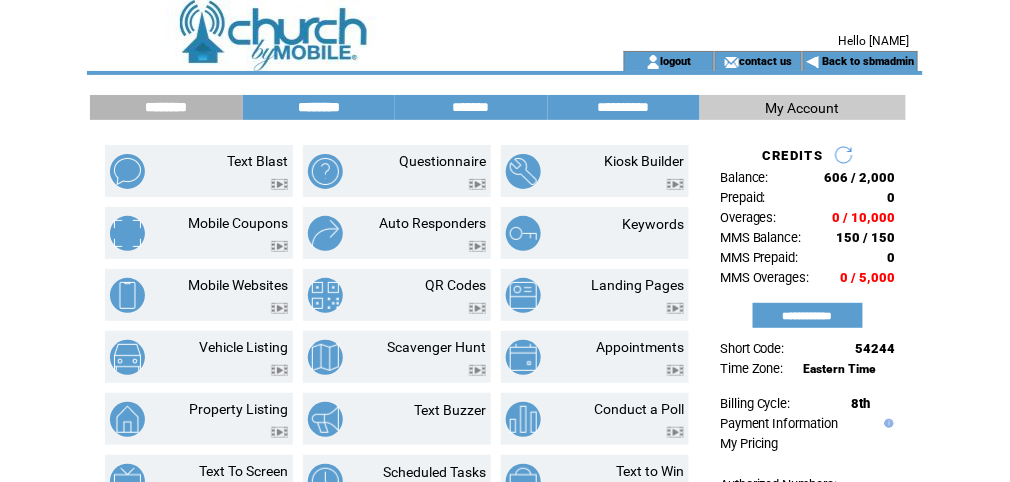 click on "********" at bounding box center (319, 107) 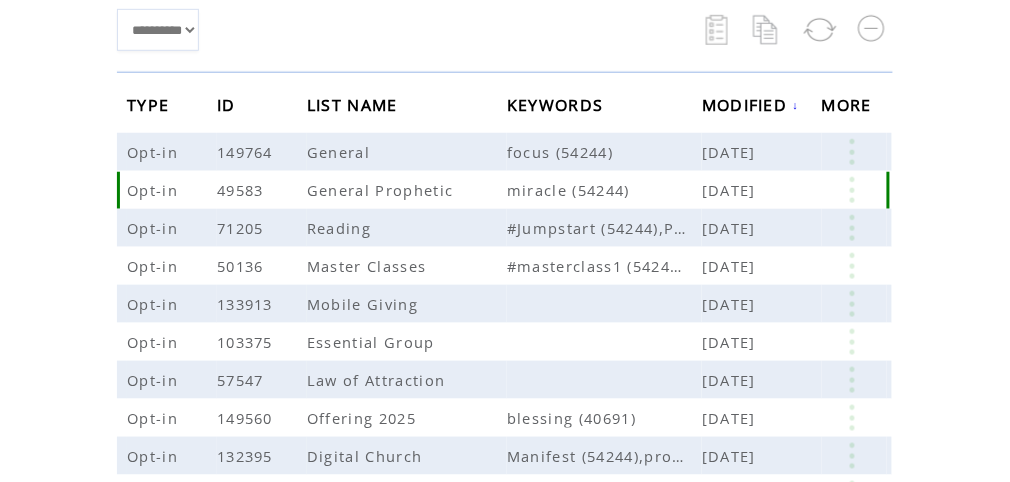 scroll, scrollTop: 266, scrollLeft: 0, axis: vertical 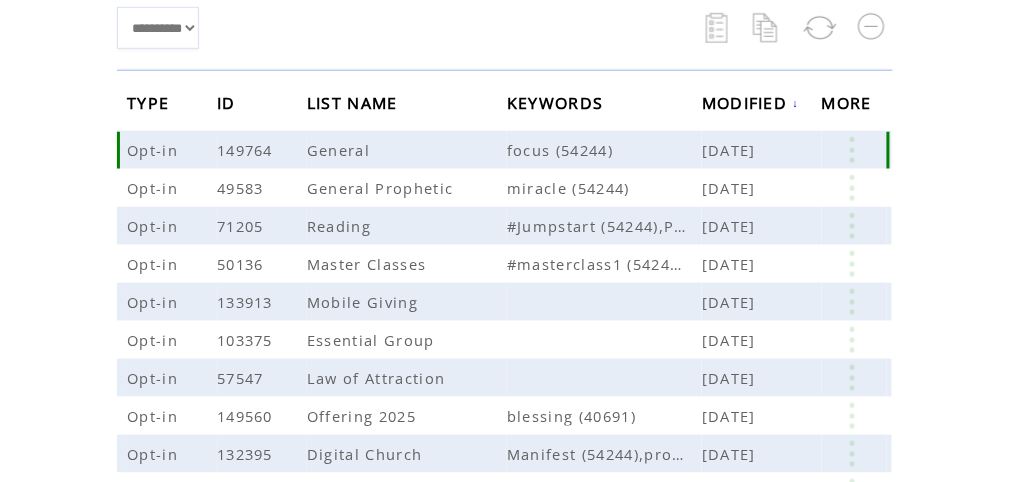 click at bounding box center (852, 150) 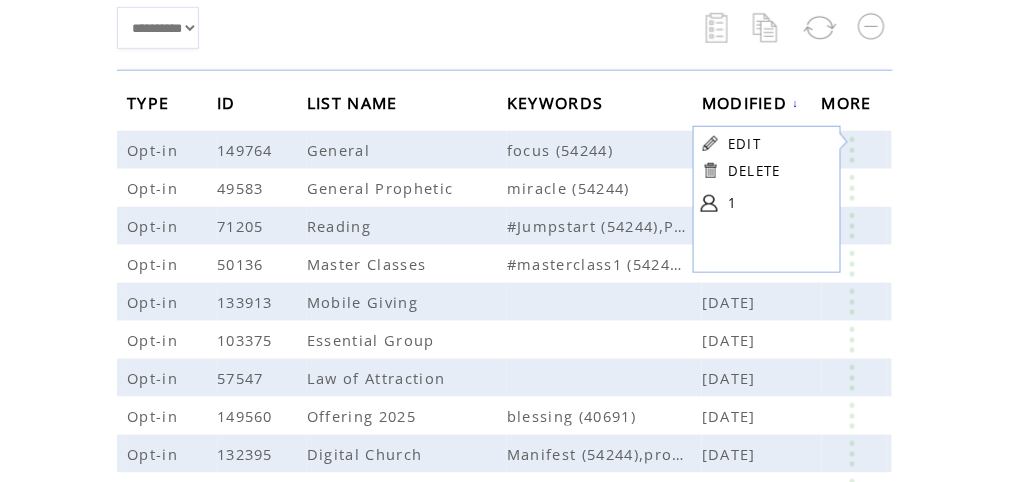 click on "EDIT" at bounding box center [744, 144] 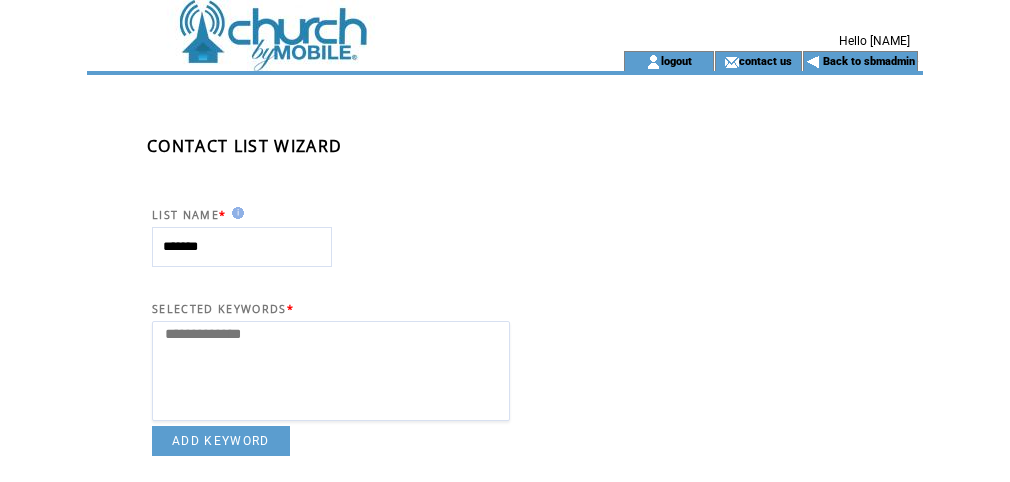 select 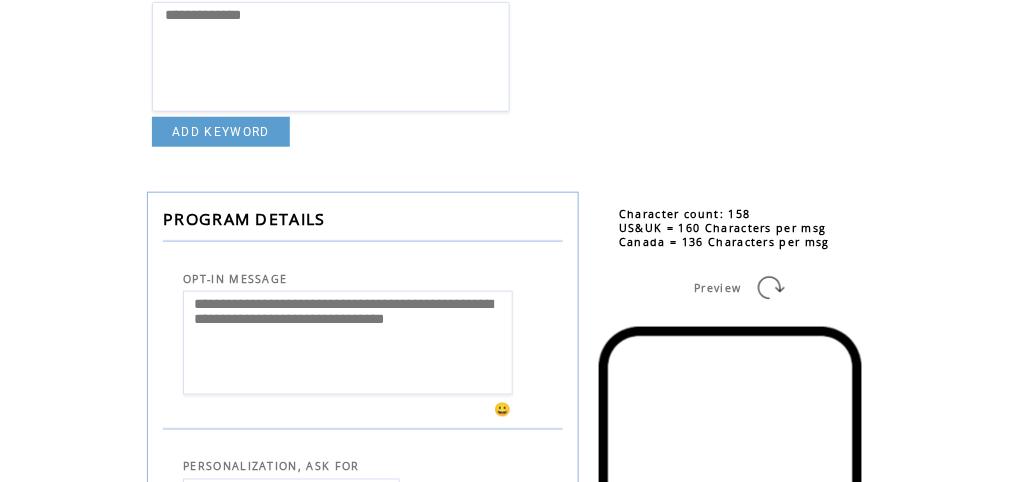 scroll, scrollTop: 320, scrollLeft: 0, axis: vertical 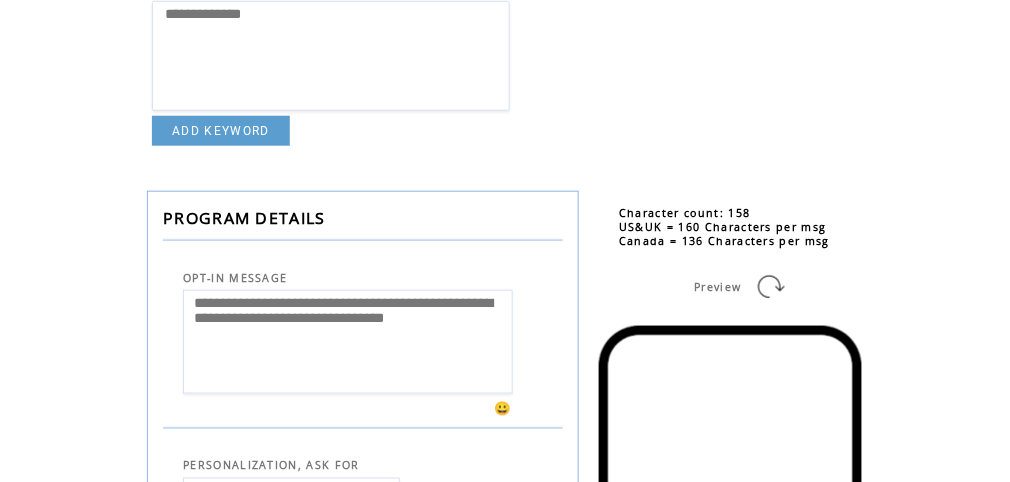 drag, startPoint x: 376, startPoint y: 352, endPoint x: 172, endPoint y: 347, distance: 204.06126 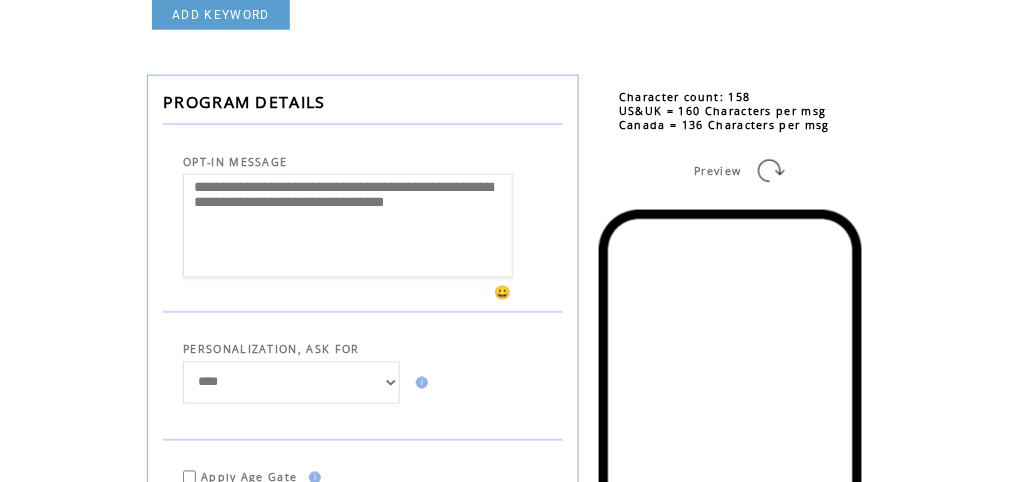 scroll, scrollTop: 1001, scrollLeft: 0, axis: vertical 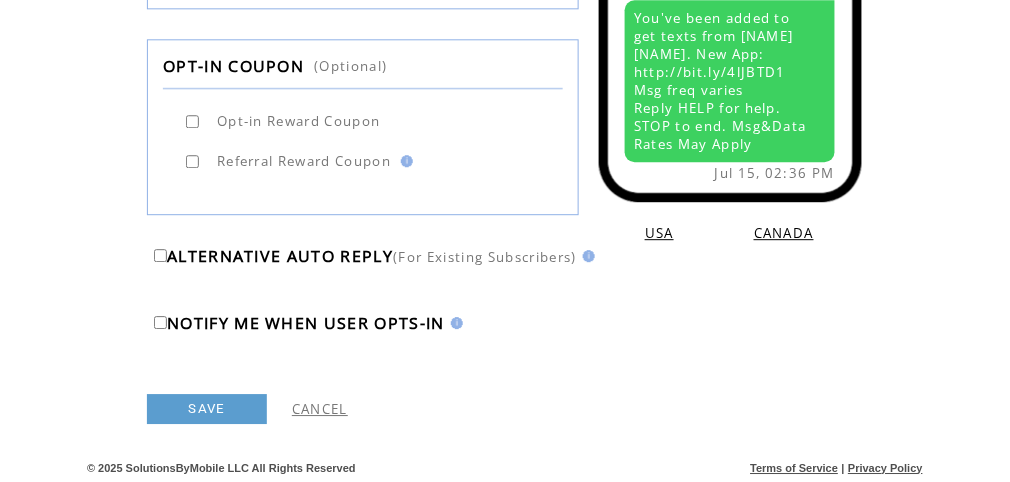 click on "SAVE" at bounding box center (207, 409) 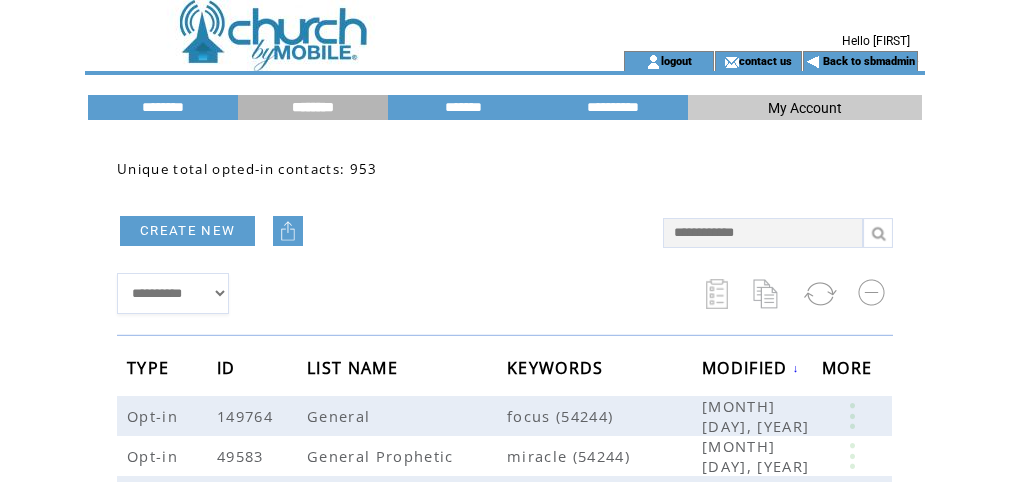scroll, scrollTop: 0, scrollLeft: 0, axis: both 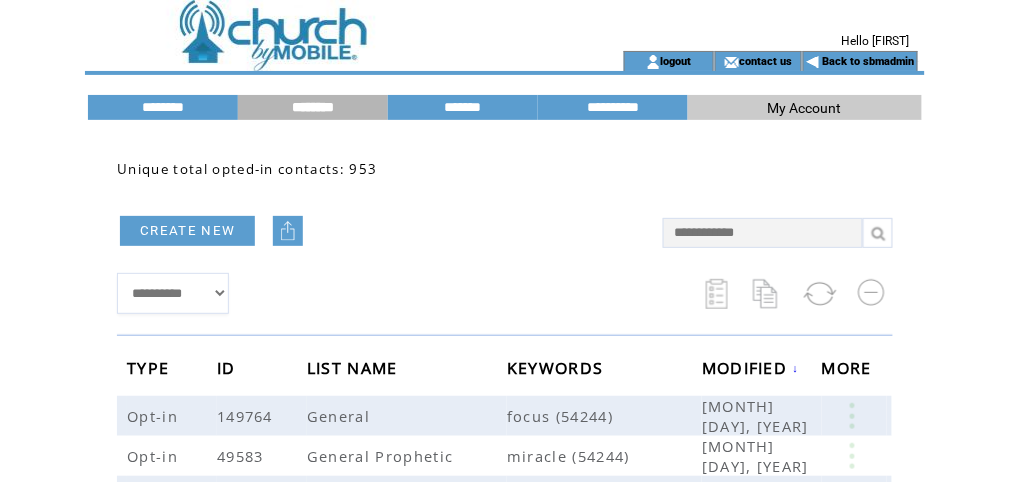 click at bounding box center (327, 25) 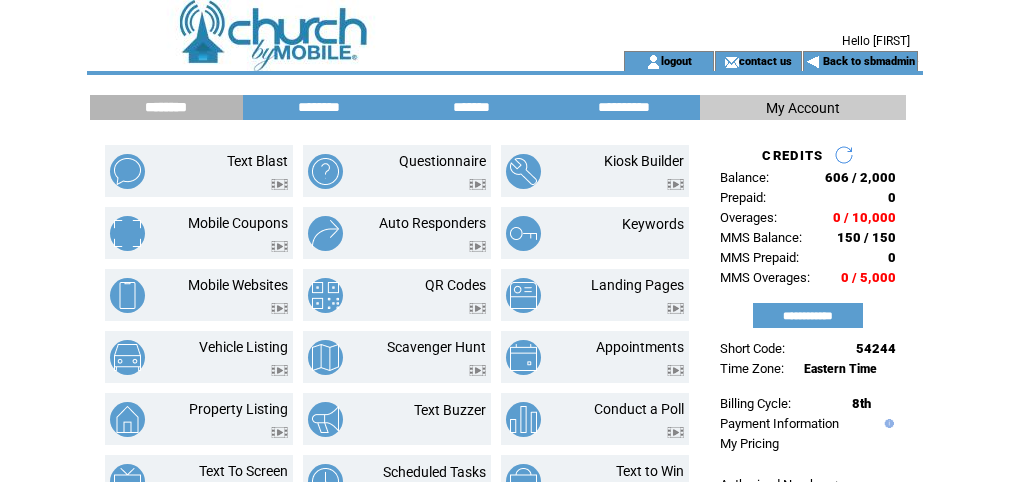 scroll, scrollTop: 0, scrollLeft: 0, axis: both 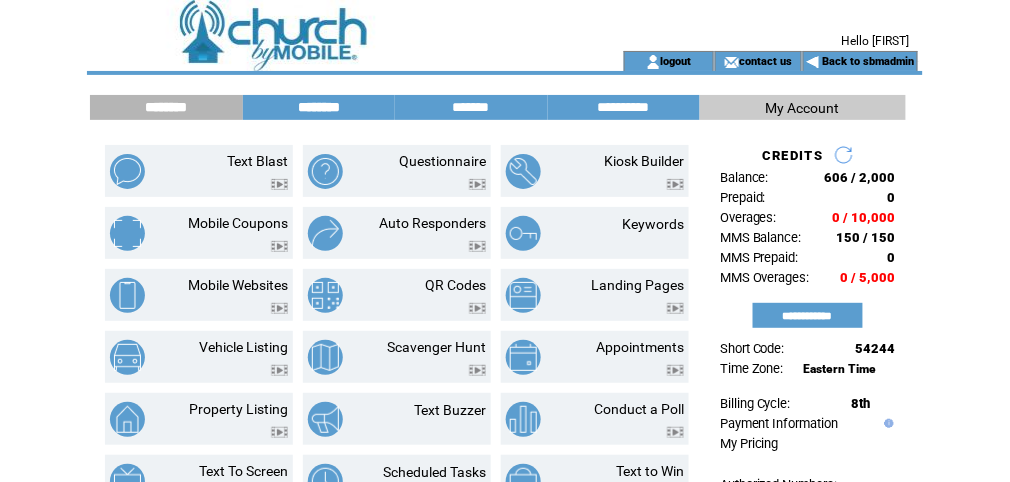 click on "********" at bounding box center (319, 107) 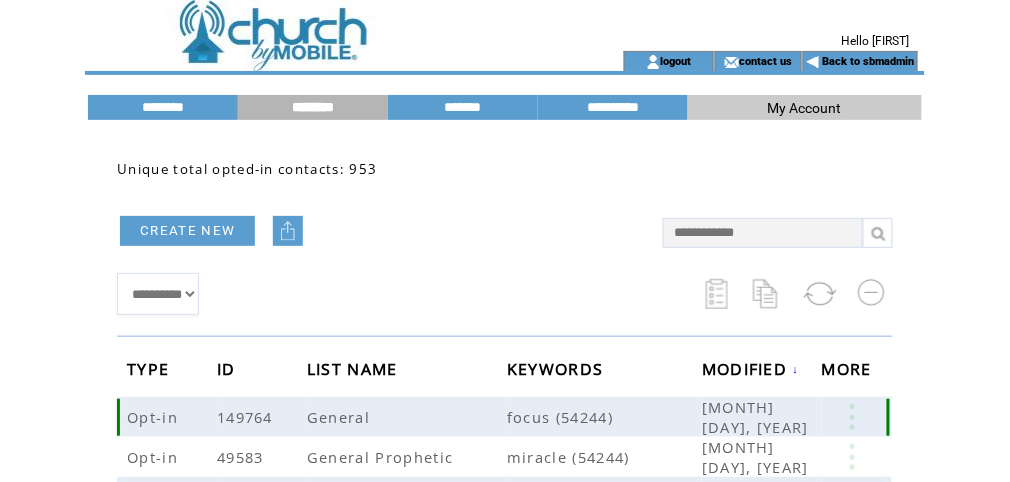 click at bounding box center (852, 417) 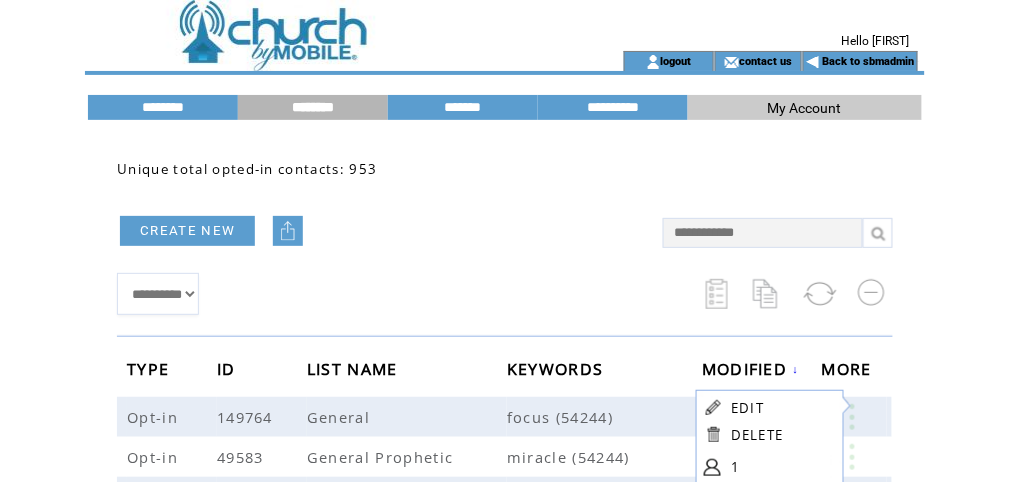 click on "1" at bounding box center [781, 467] 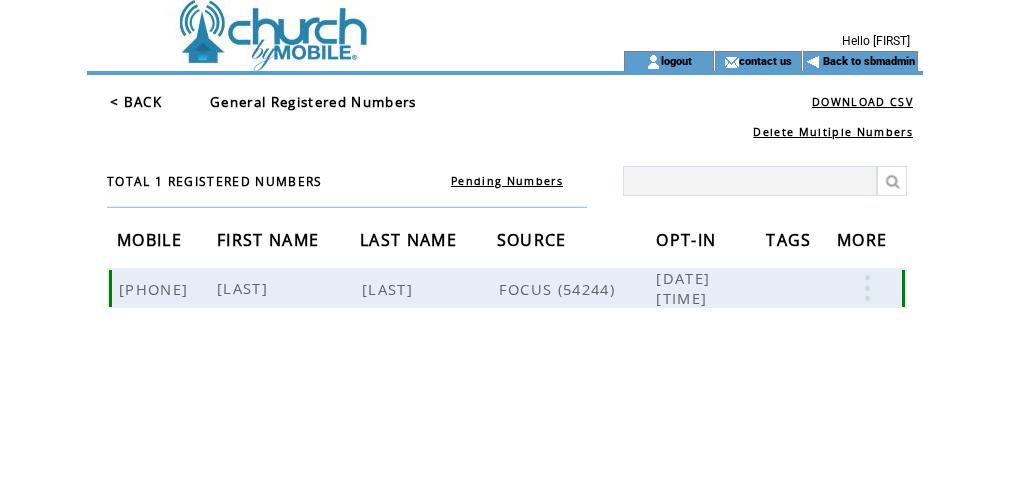 scroll, scrollTop: 0, scrollLeft: 0, axis: both 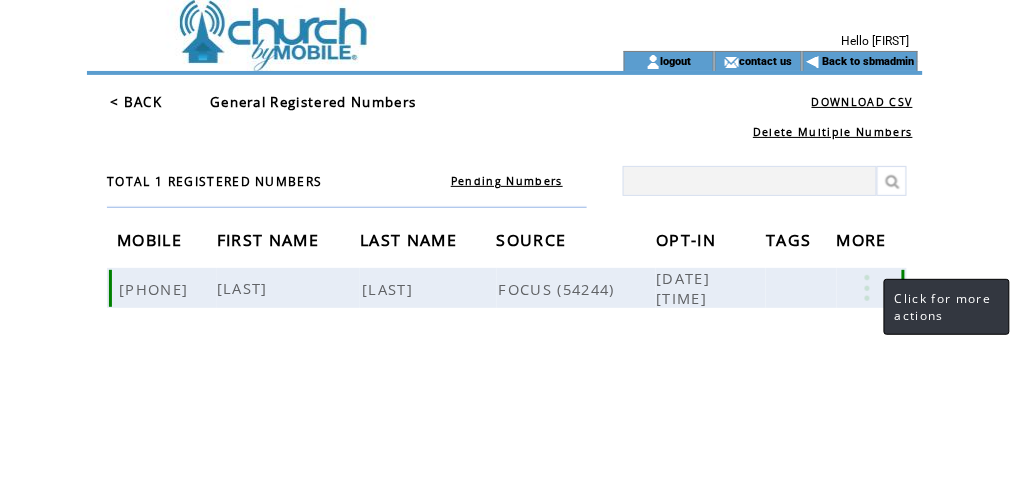 click at bounding box center [867, 288] 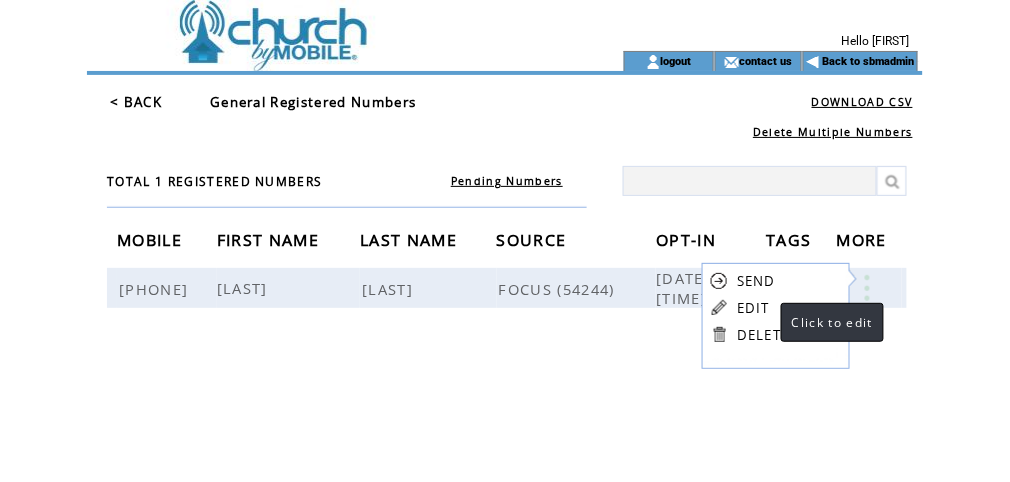 click on "EDIT" at bounding box center (753, 308) 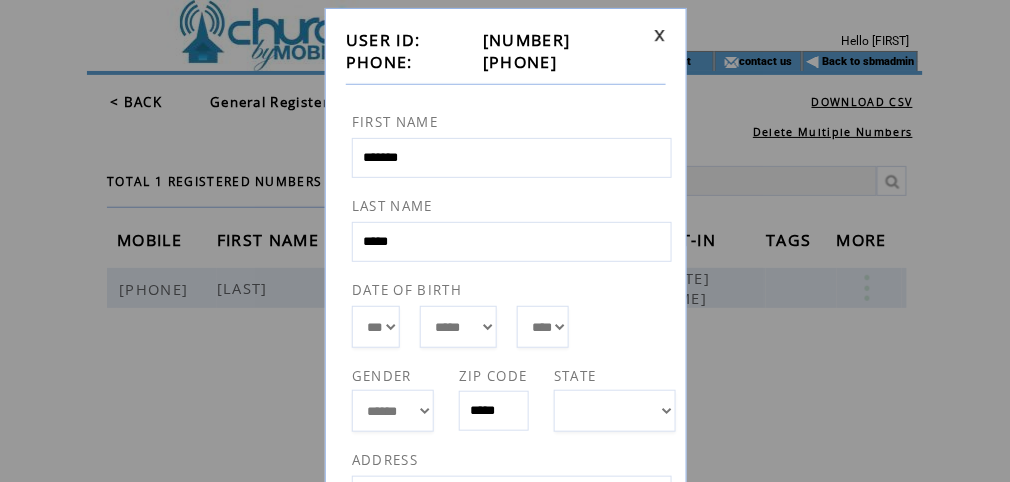 scroll, scrollTop: 0, scrollLeft: 0, axis: both 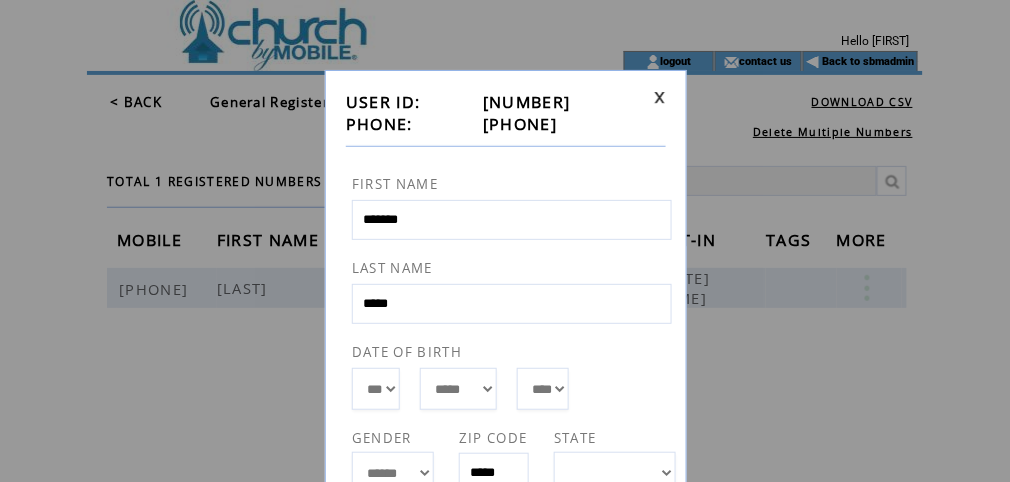 click at bounding box center (660, 97) 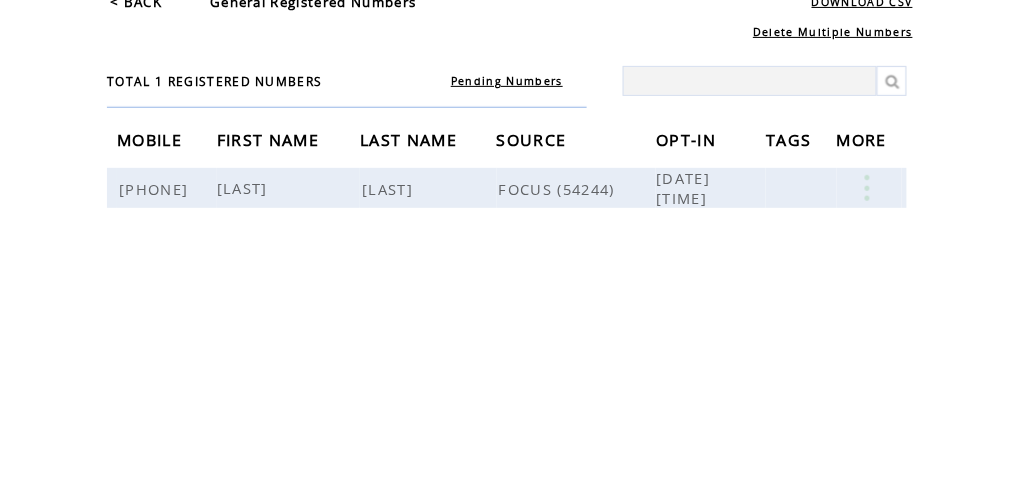 scroll, scrollTop: 0, scrollLeft: 0, axis: both 